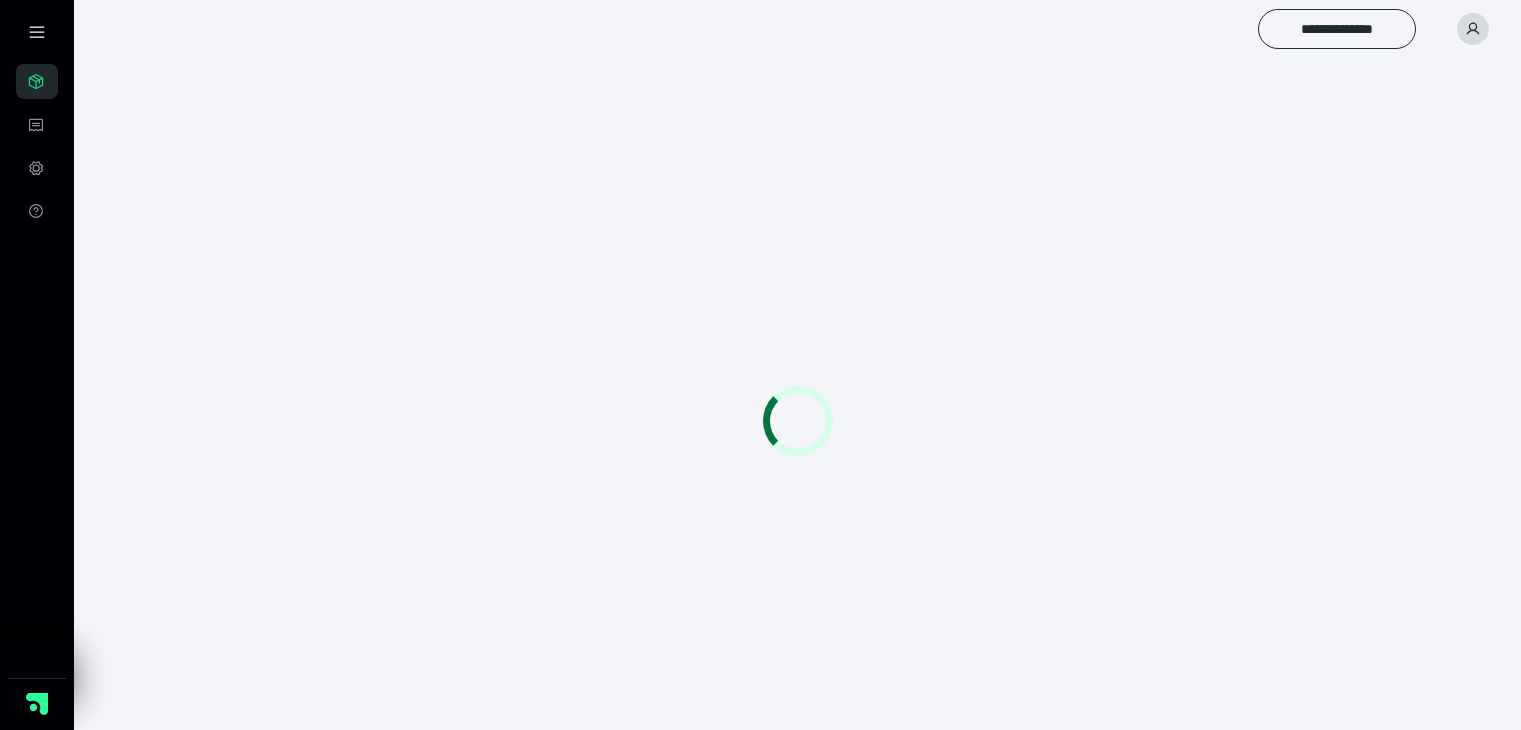 scroll, scrollTop: 0, scrollLeft: 0, axis: both 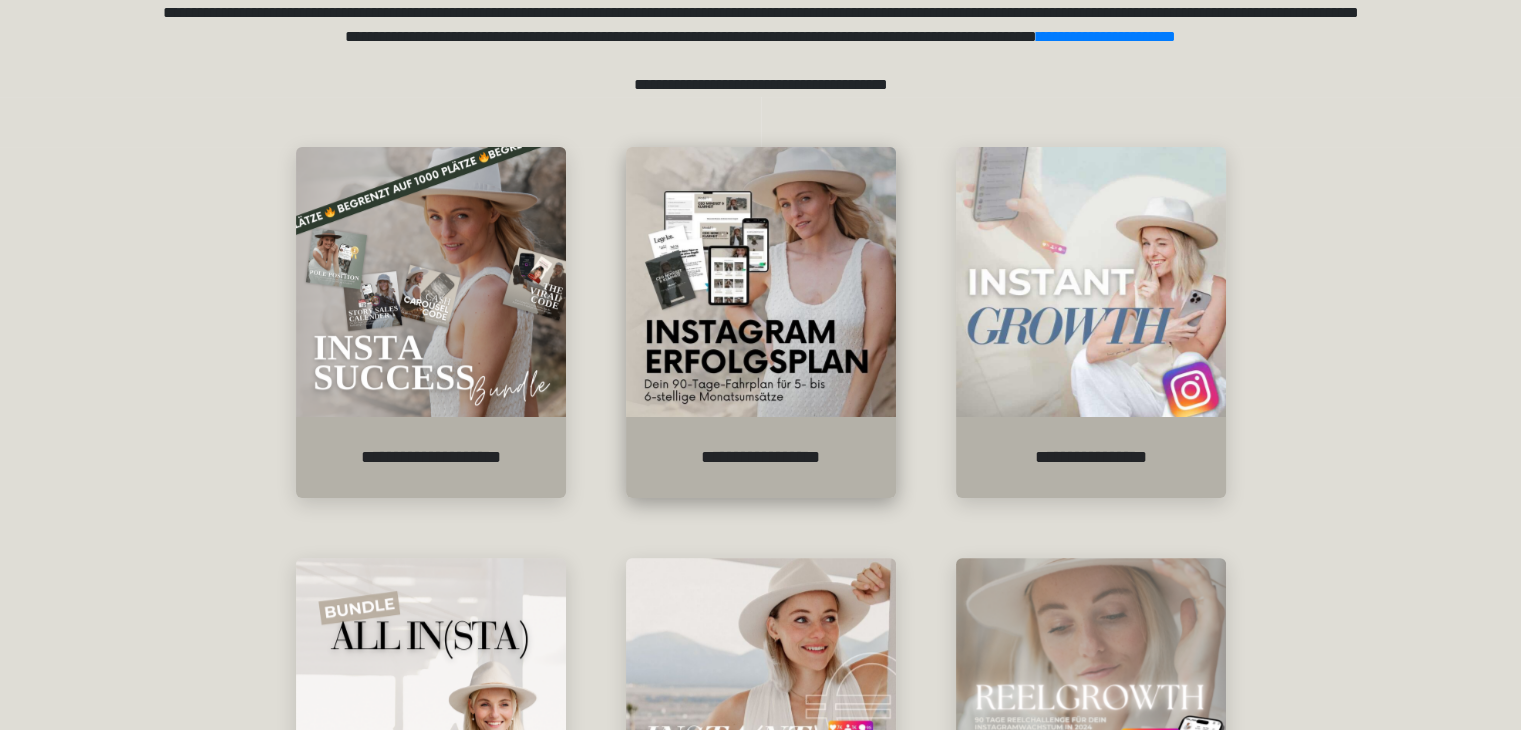 click at bounding box center (761, 282) 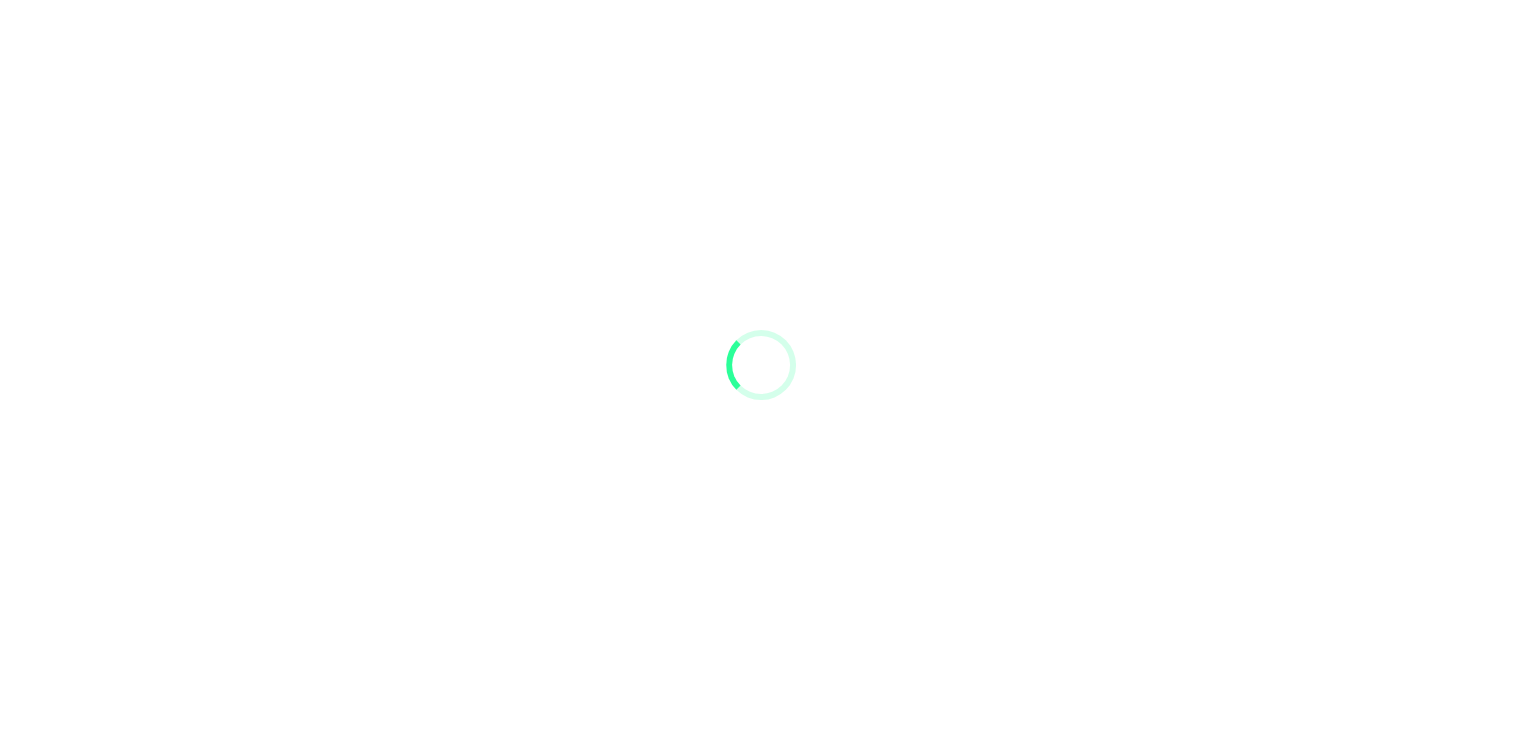 scroll, scrollTop: 0, scrollLeft: 0, axis: both 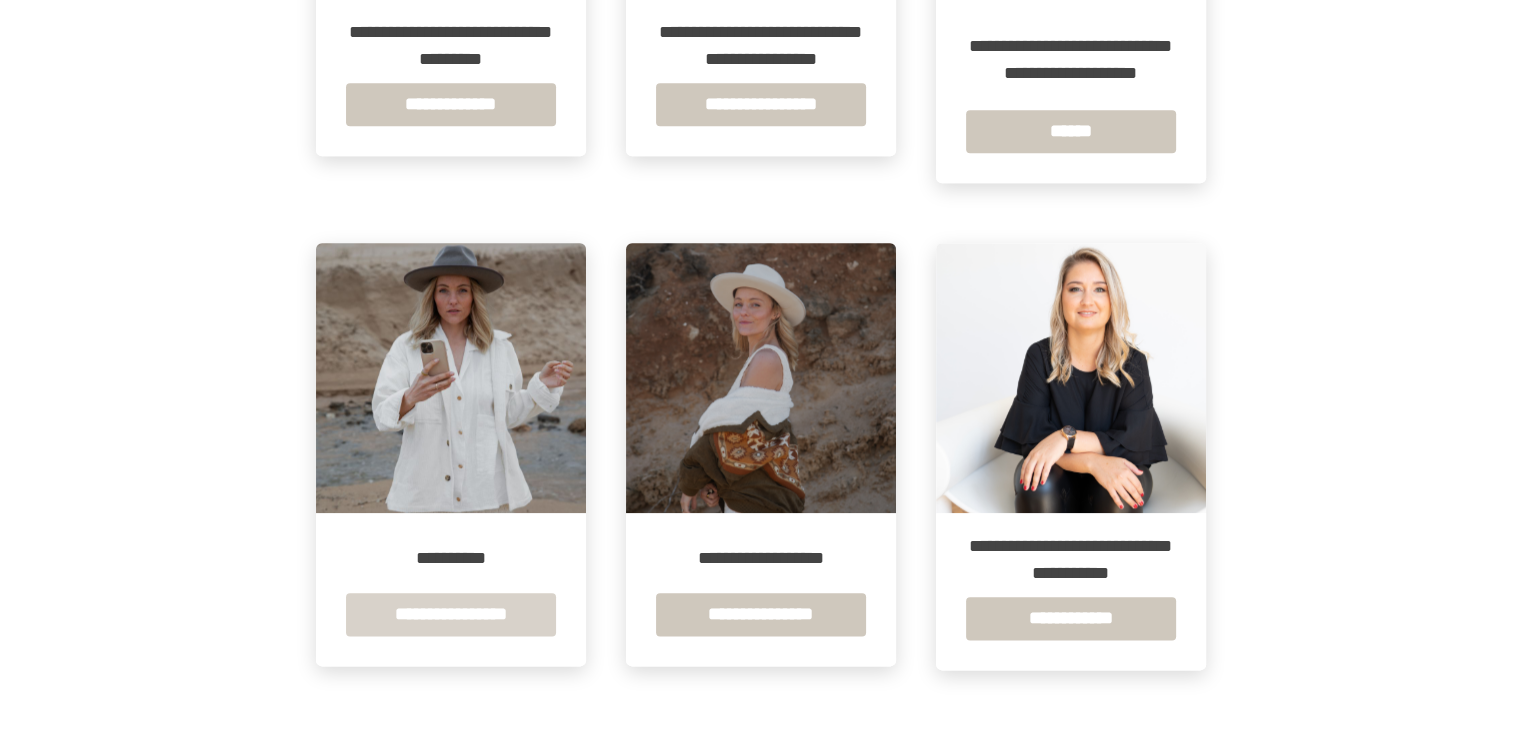 click on "**********" at bounding box center (451, 614) 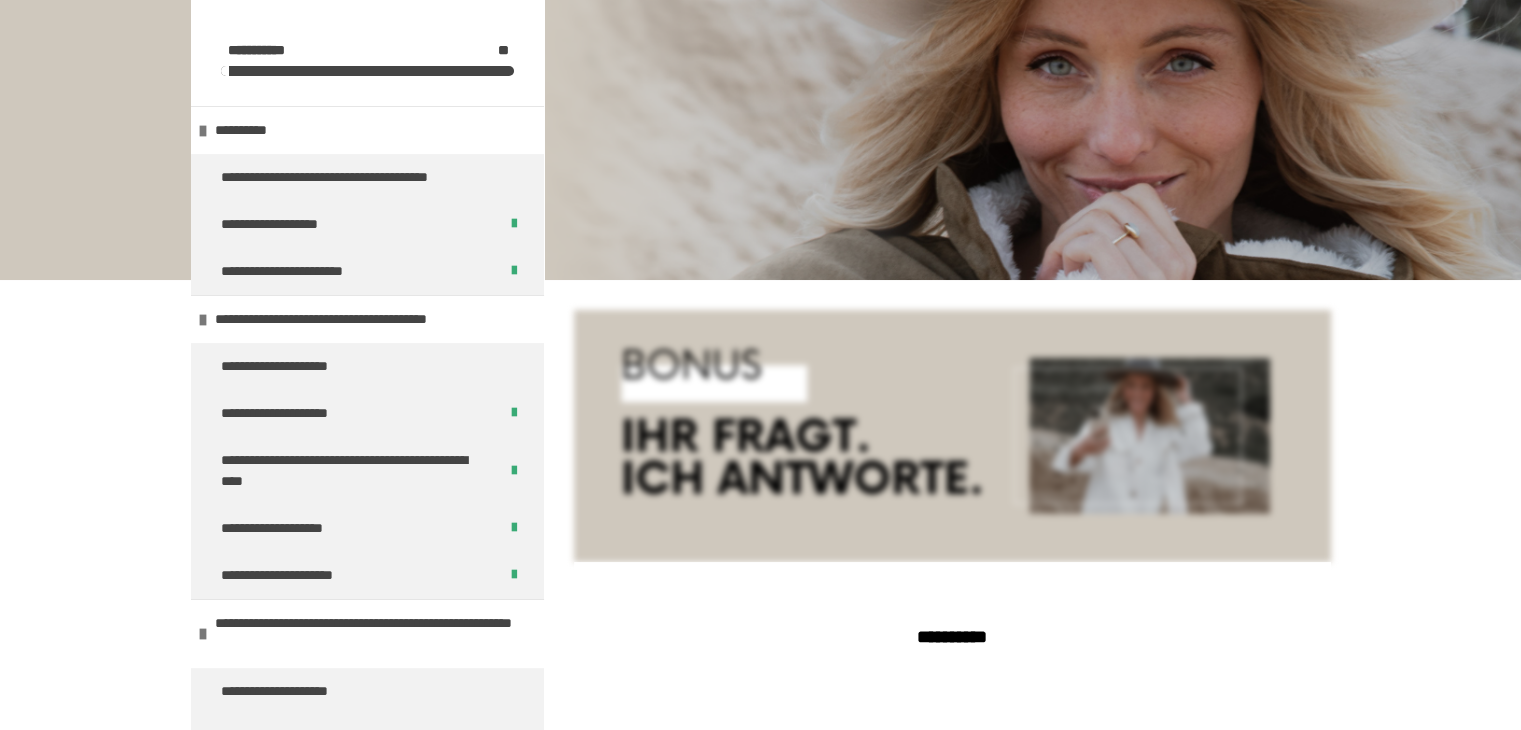 scroll, scrollTop: 340, scrollLeft: 0, axis: vertical 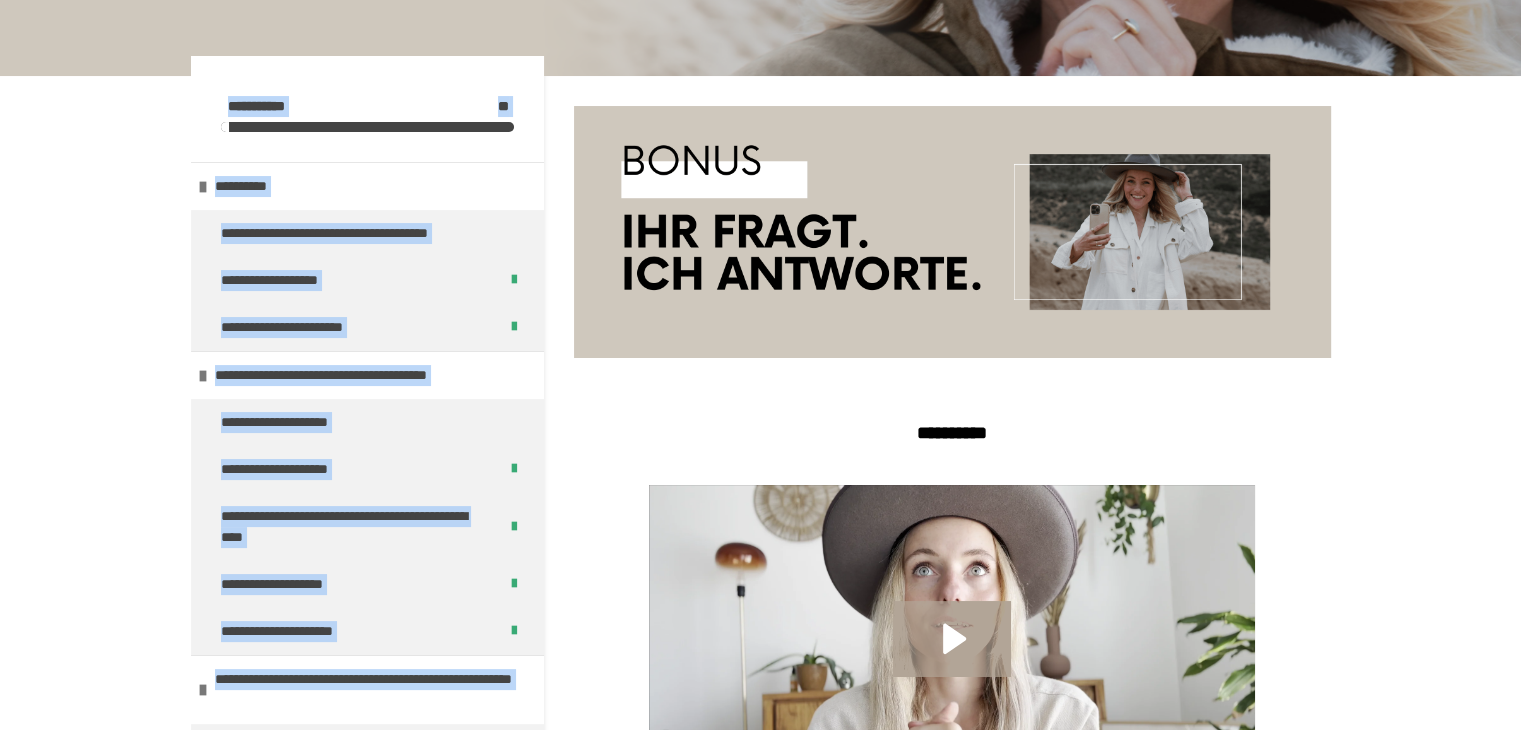 drag, startPoint x: 536, startPoint y: 49, endPoint x: 547, endPoint y: 225, distance: 176.34341 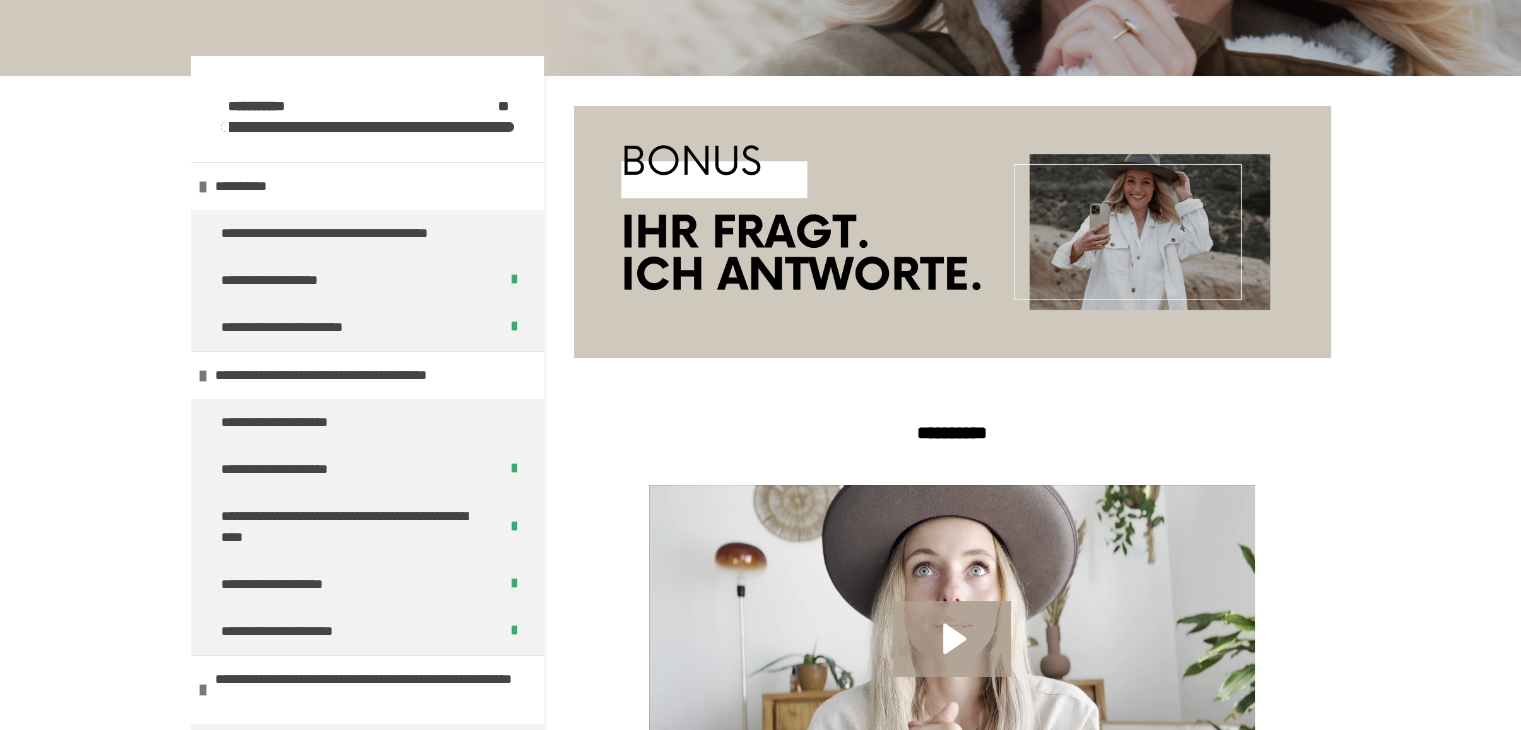 click on "**********" at bounding box center [761, 6091] 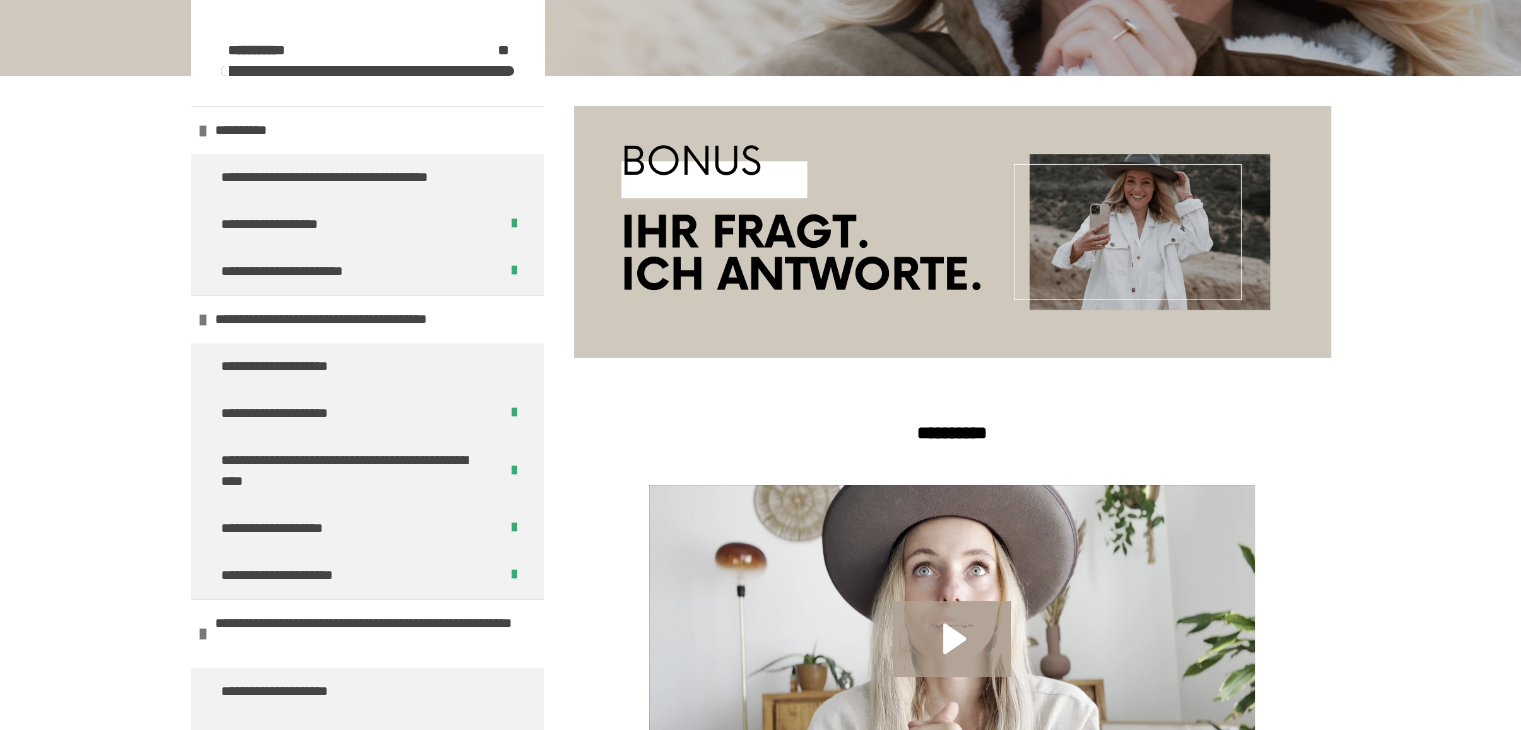 scroll, scrollTop: 476, scrollLeft: 0, axis: vertical 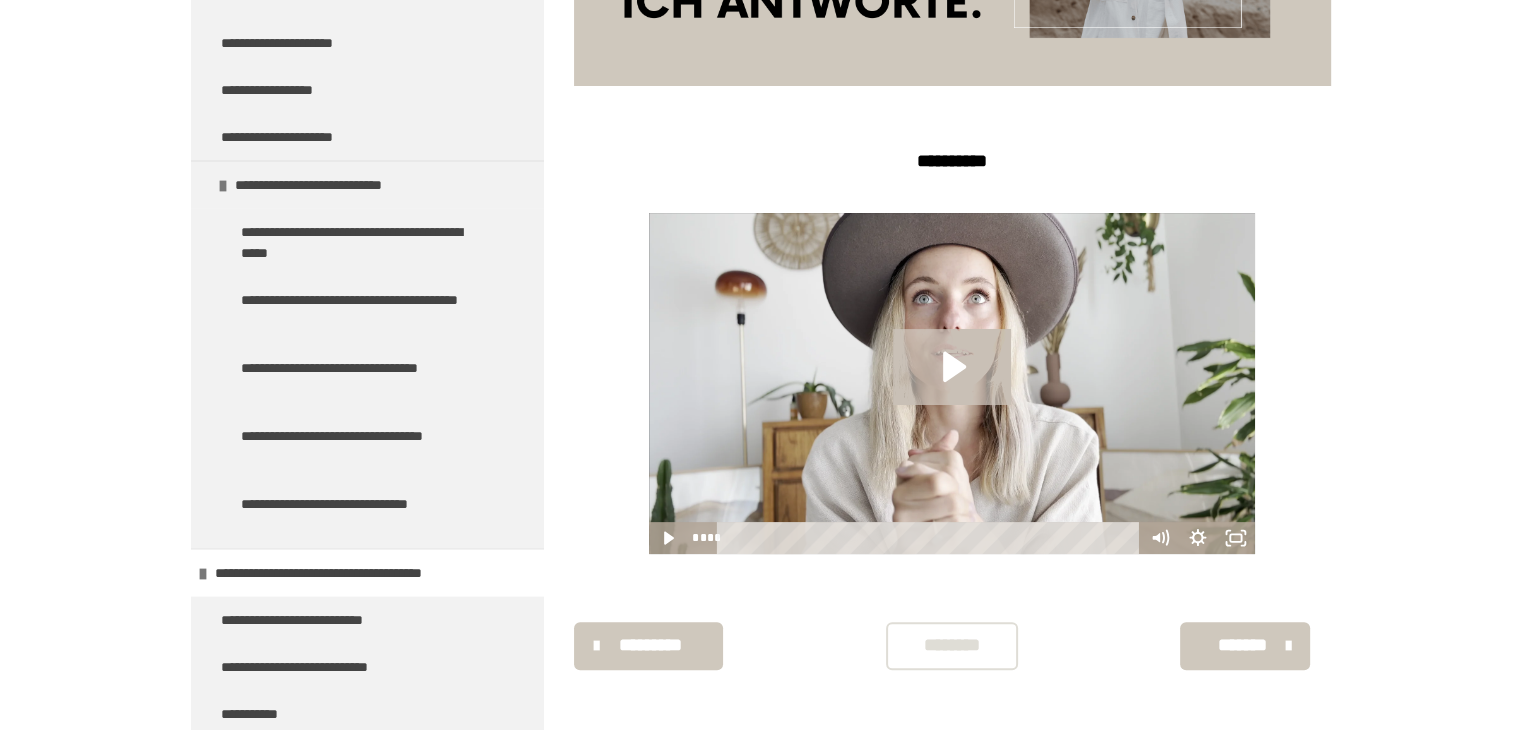 click 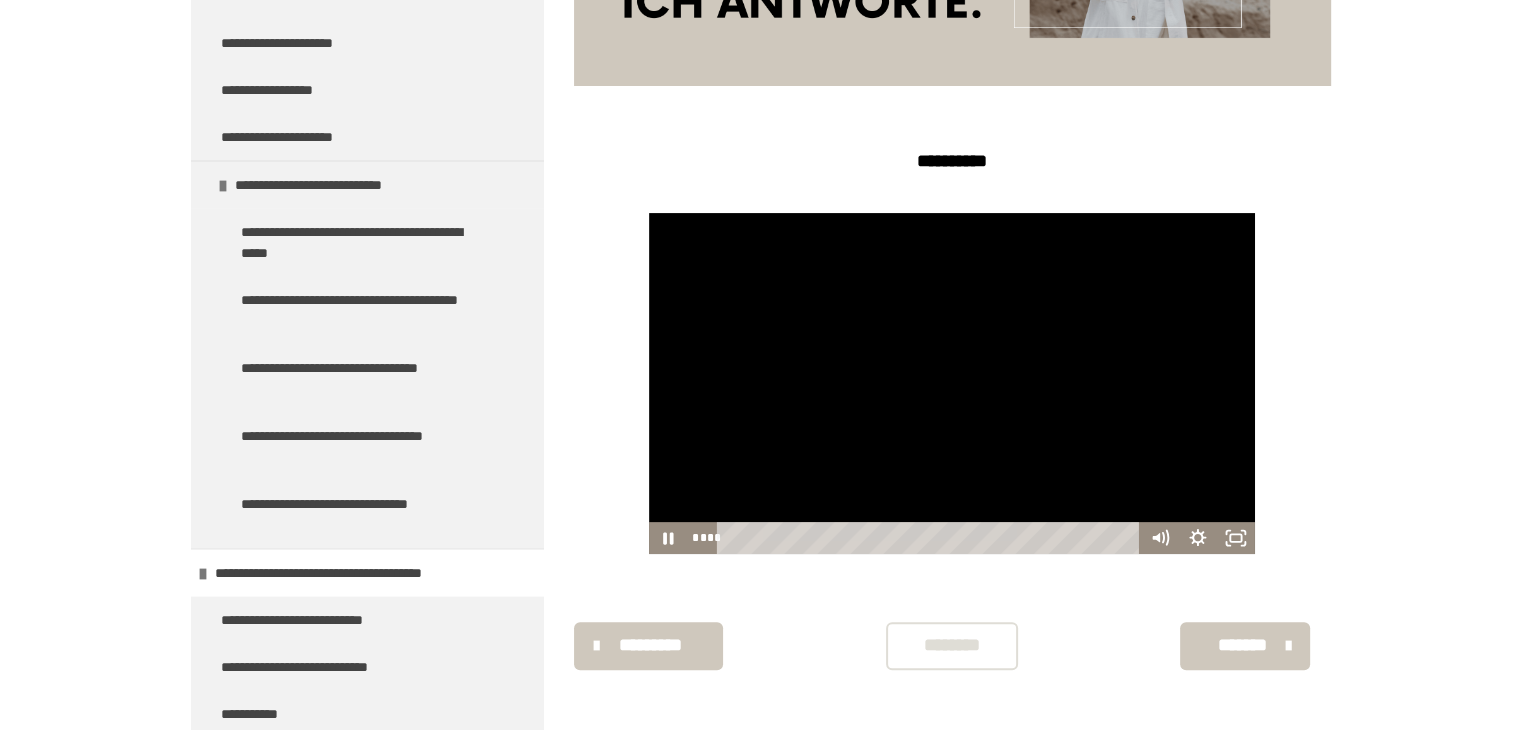 type 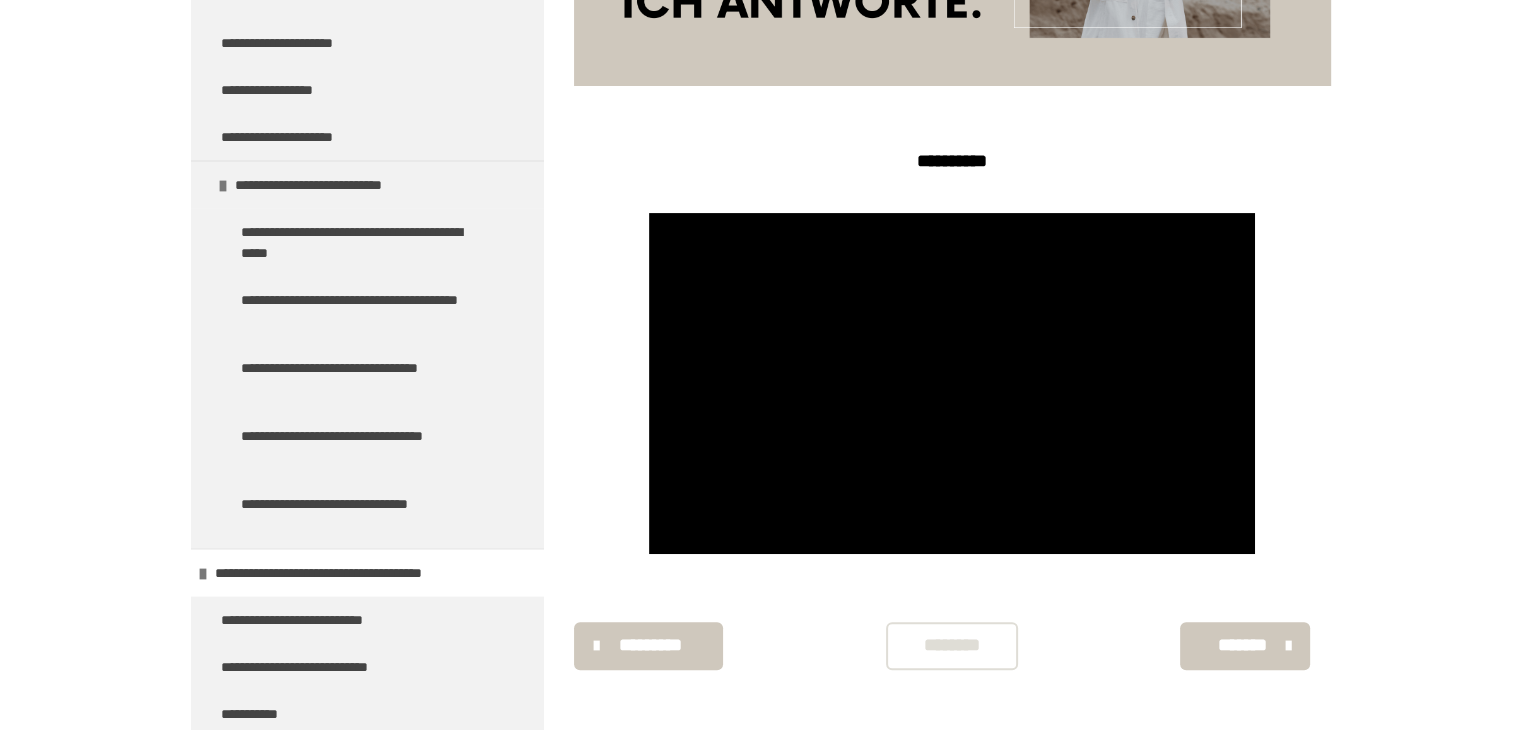 click on "*******" at bounding box center (1245, 646) 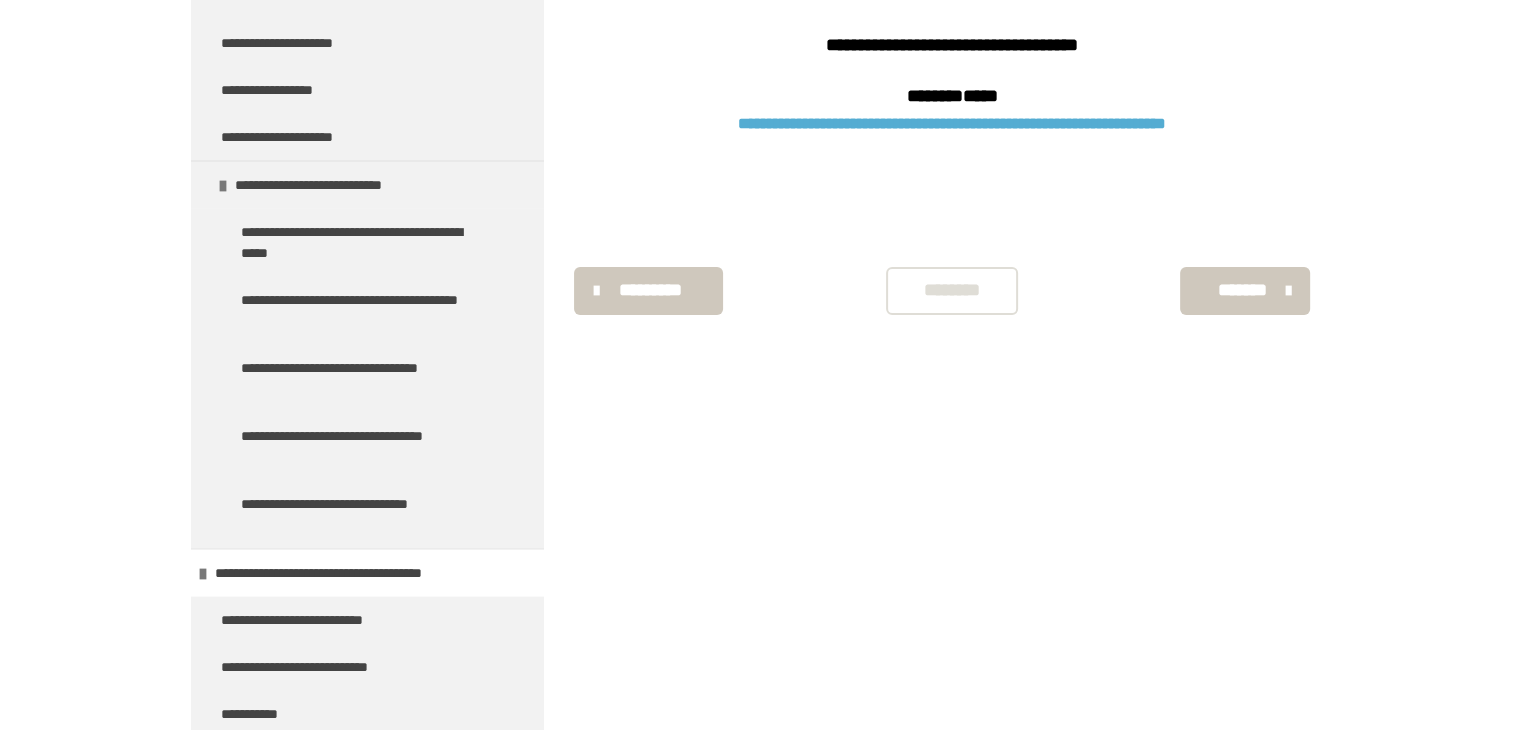scroll, scrollTop: 340, scrollLeft: 0, axis: vertical 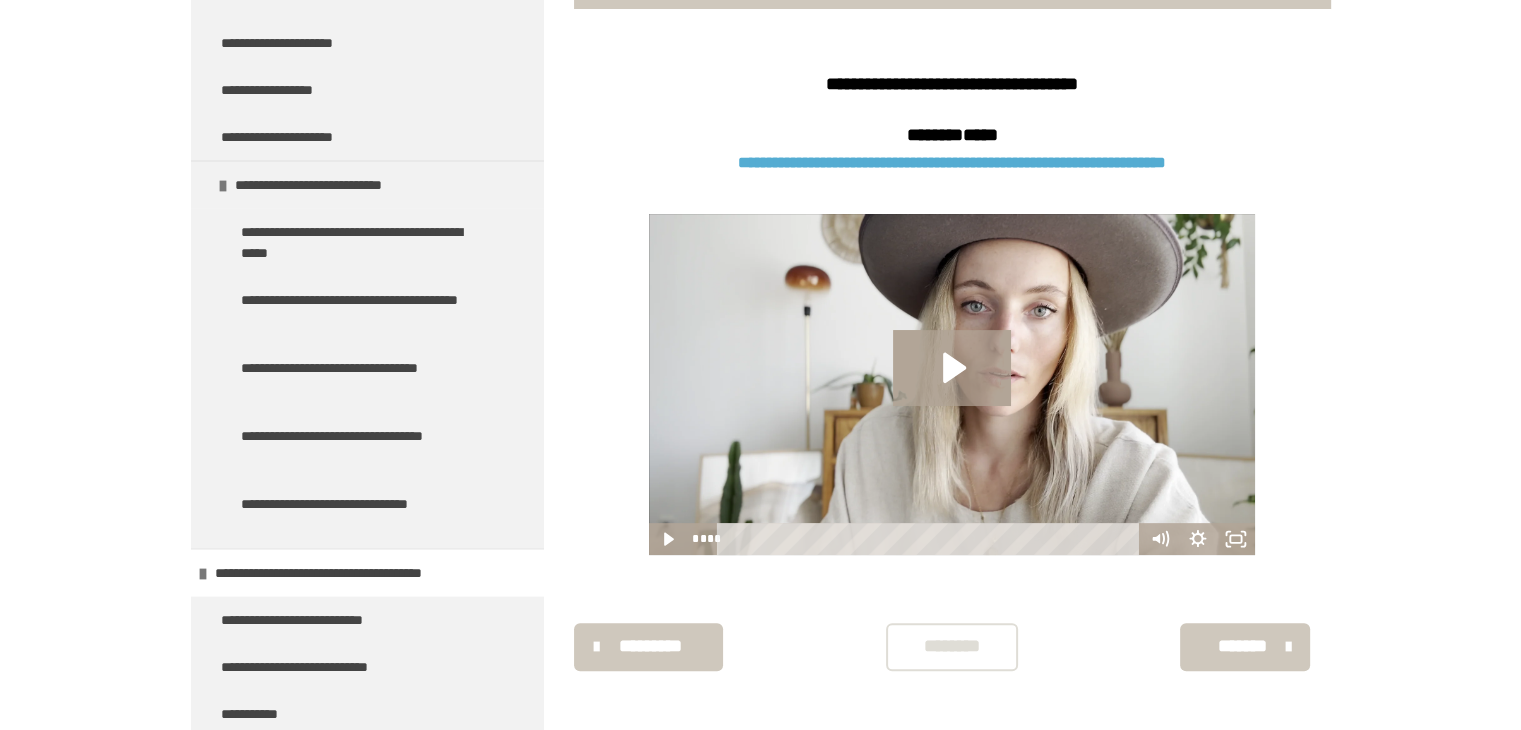 click on "*******" at bounding box center [1243, 646] 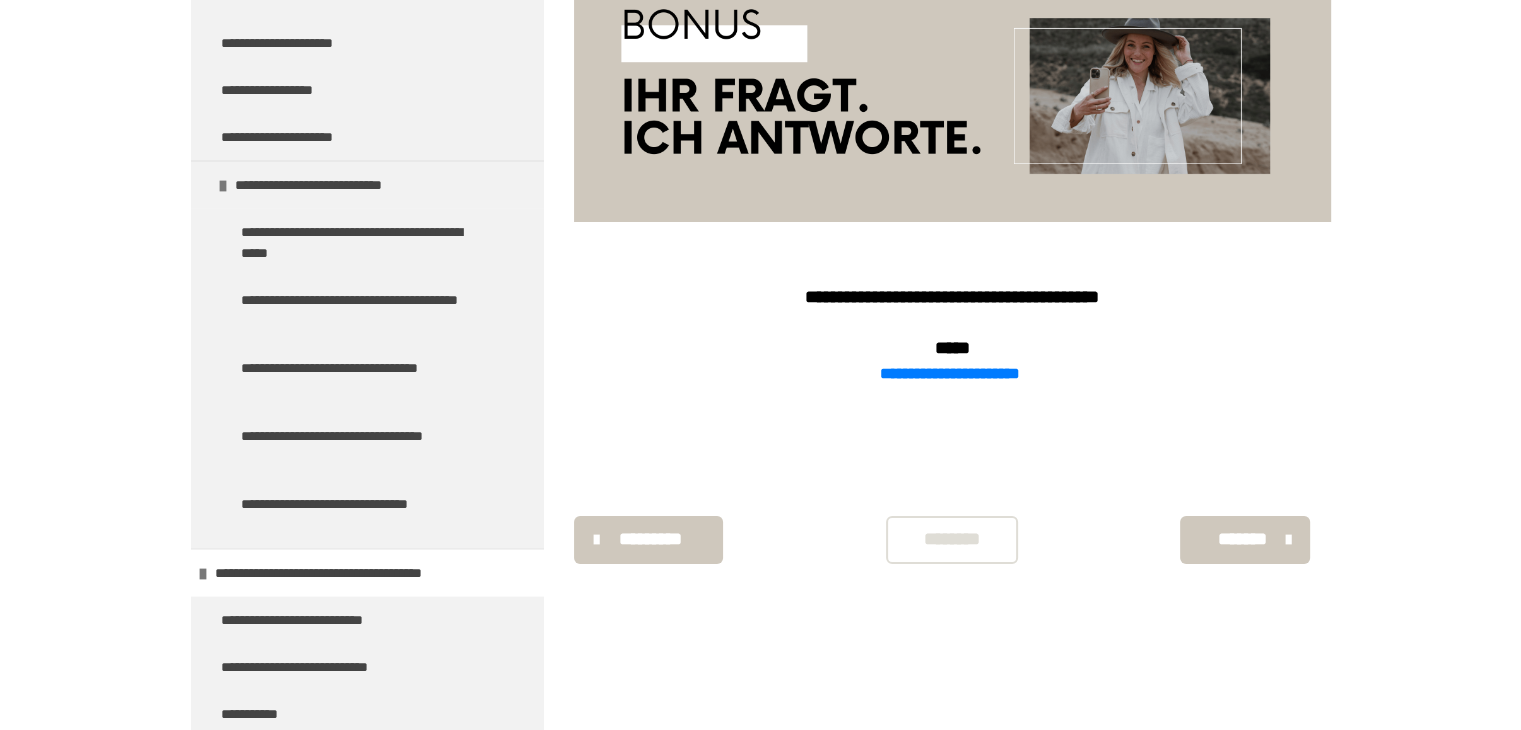 scroll, scrollTop: 340, scrollLeft: 0, axis: vertical 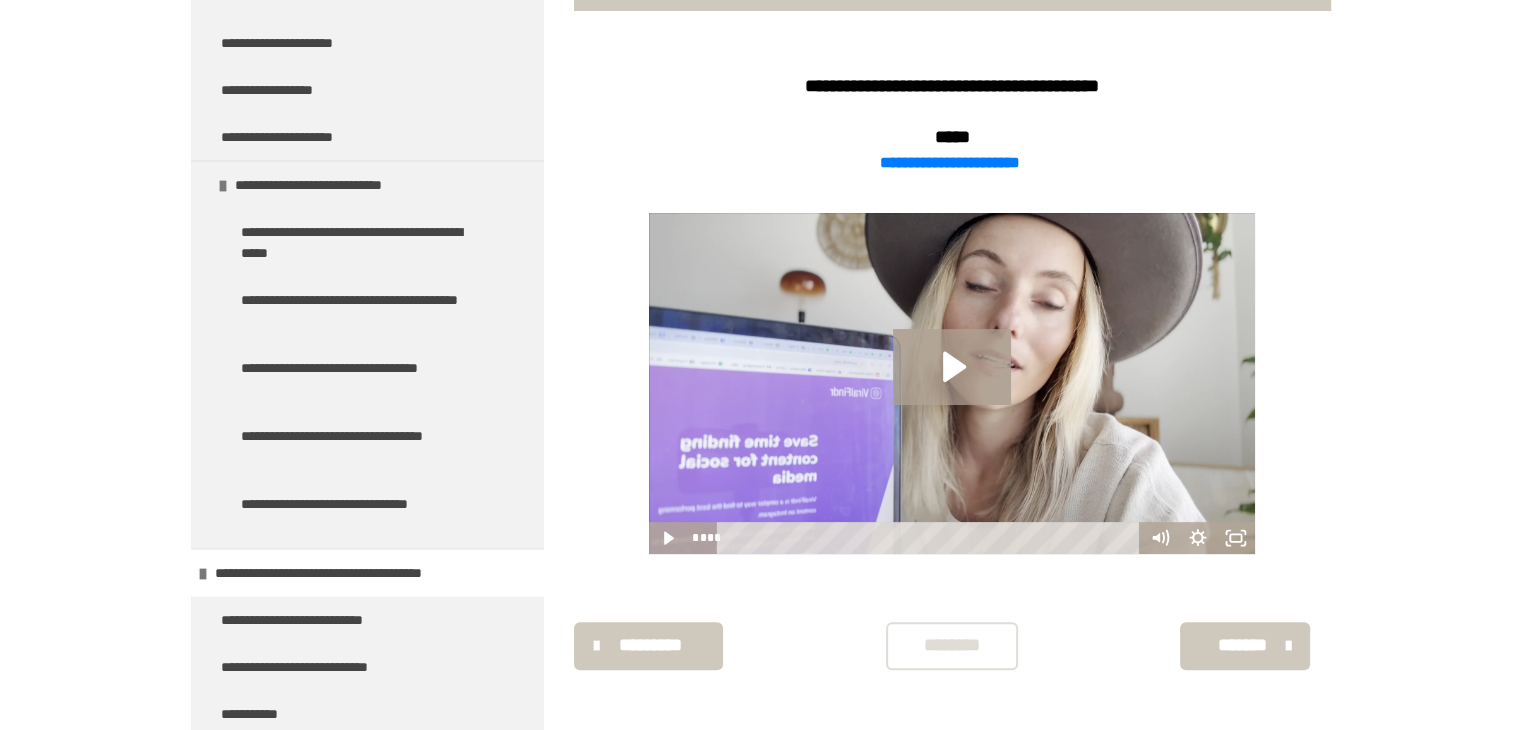 click on "*******" at bounding box center (1243, 645) 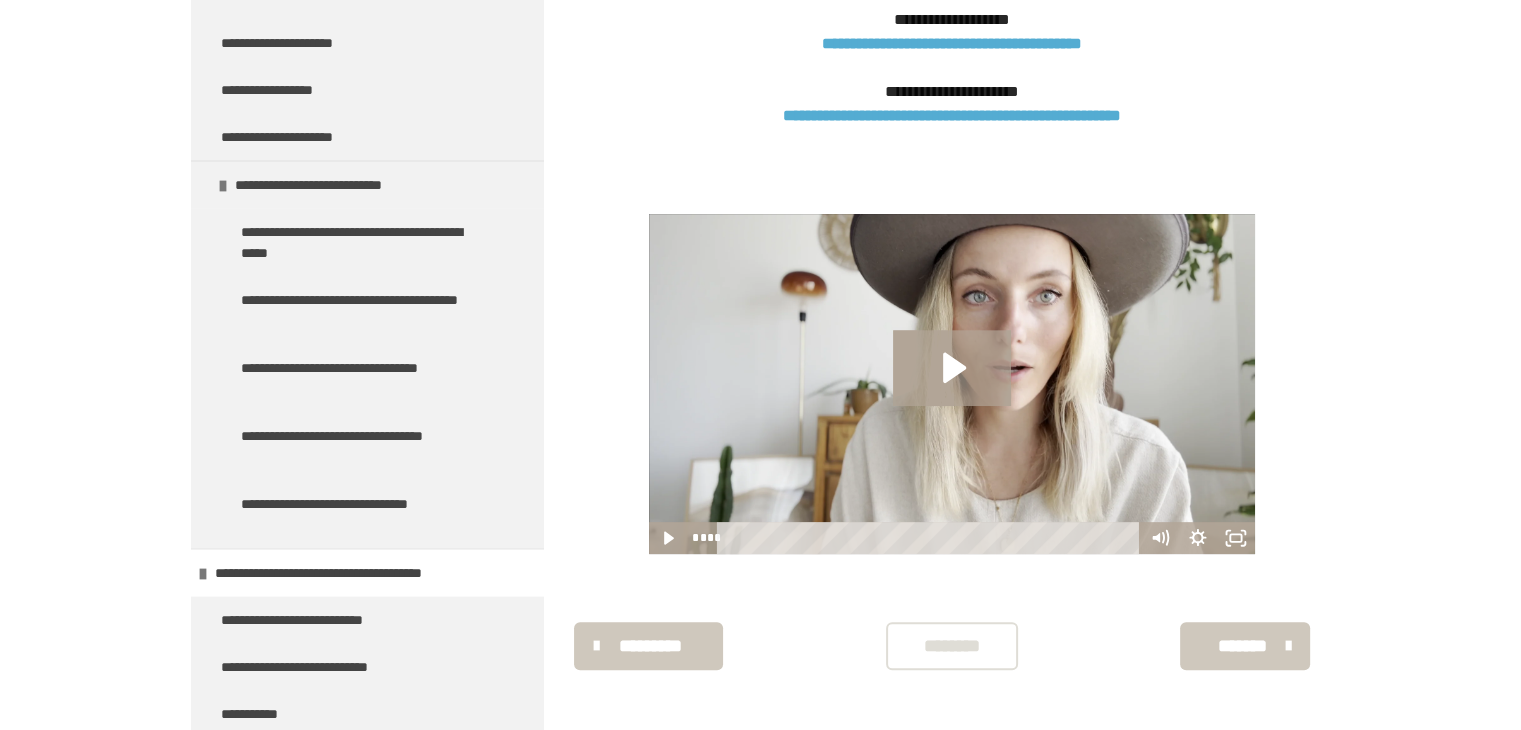 scroll, scrollTop: 958, scrollLeft: 0, axis: vertical 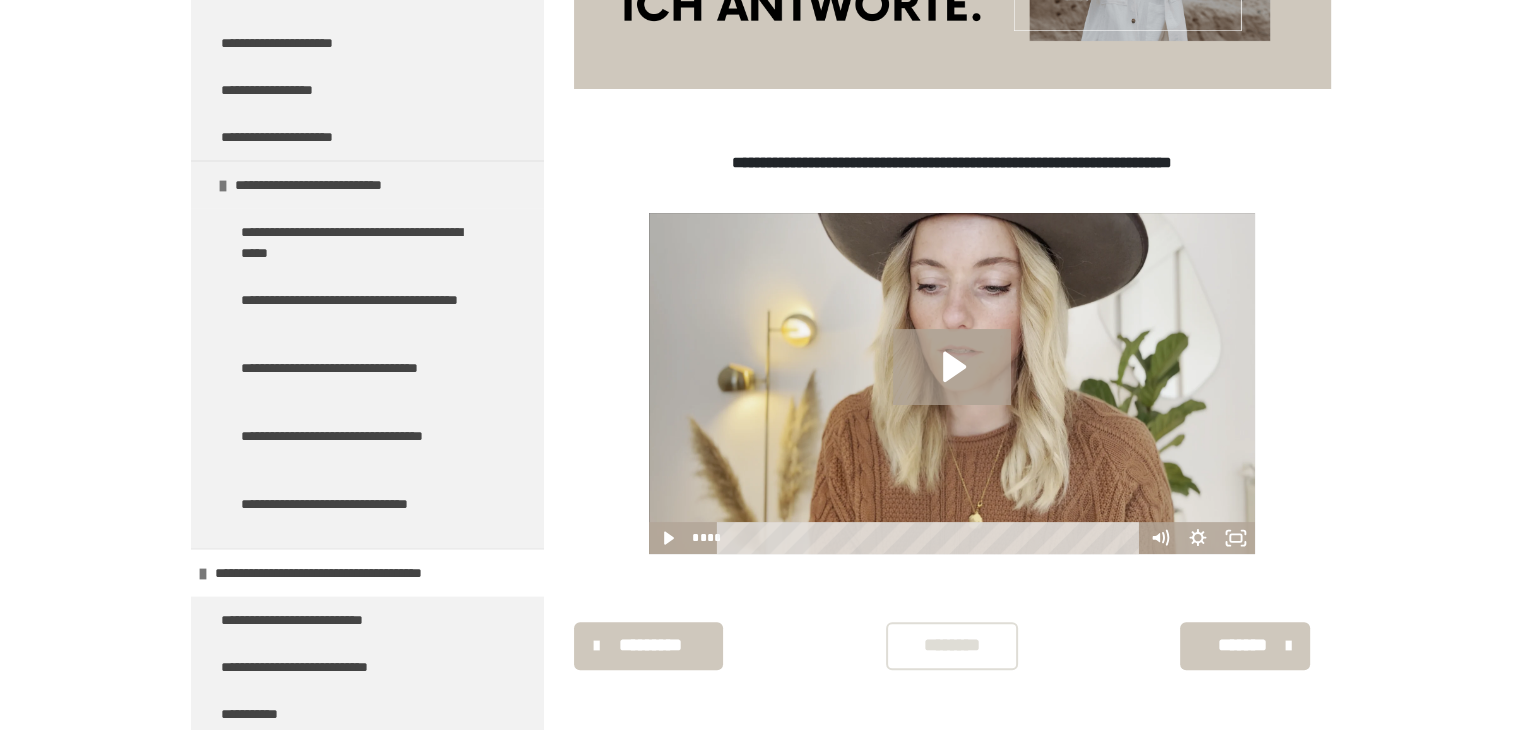 click on "*******" at bounding box center [1243, 645] 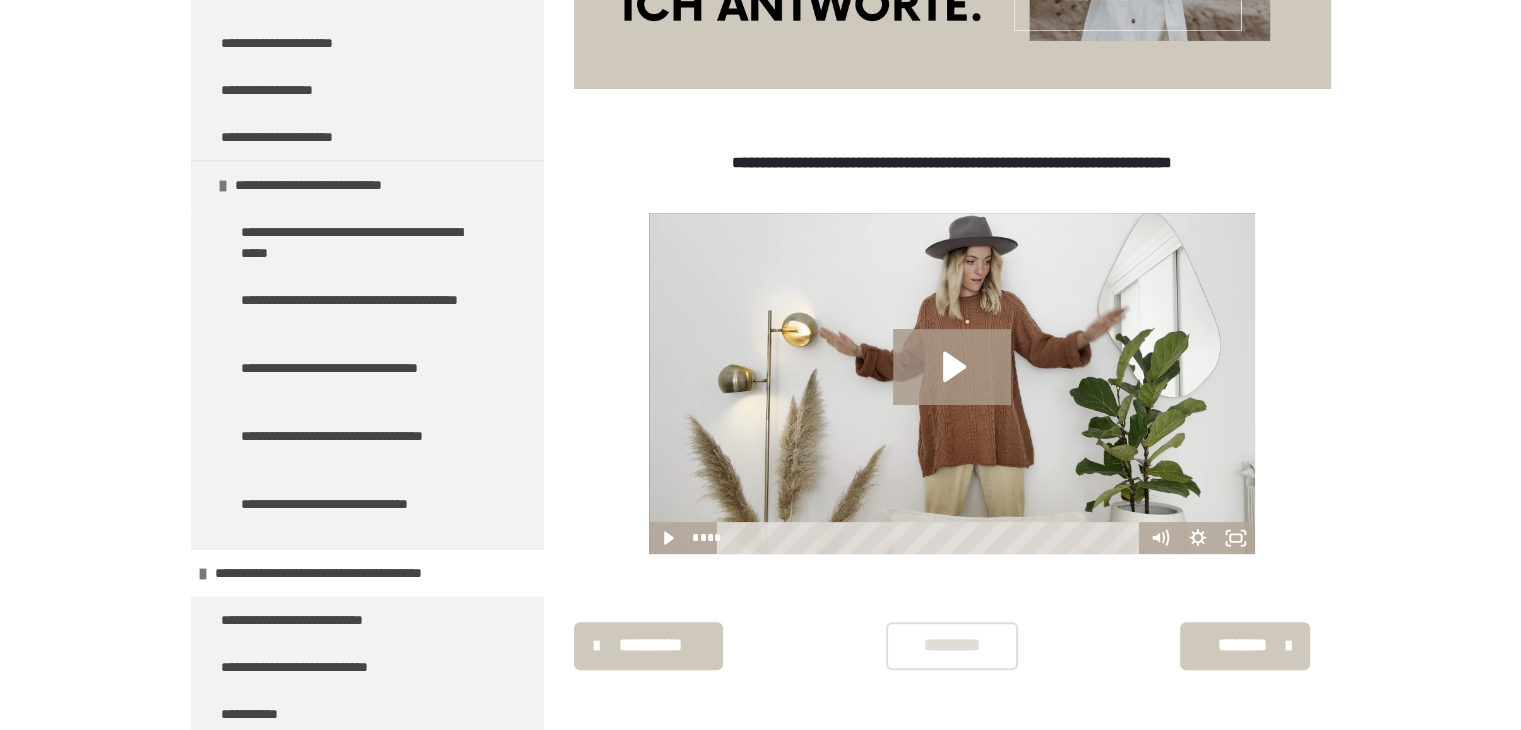 scroll, scrollTop: 496, scrollLeft: 0, axis: vertical 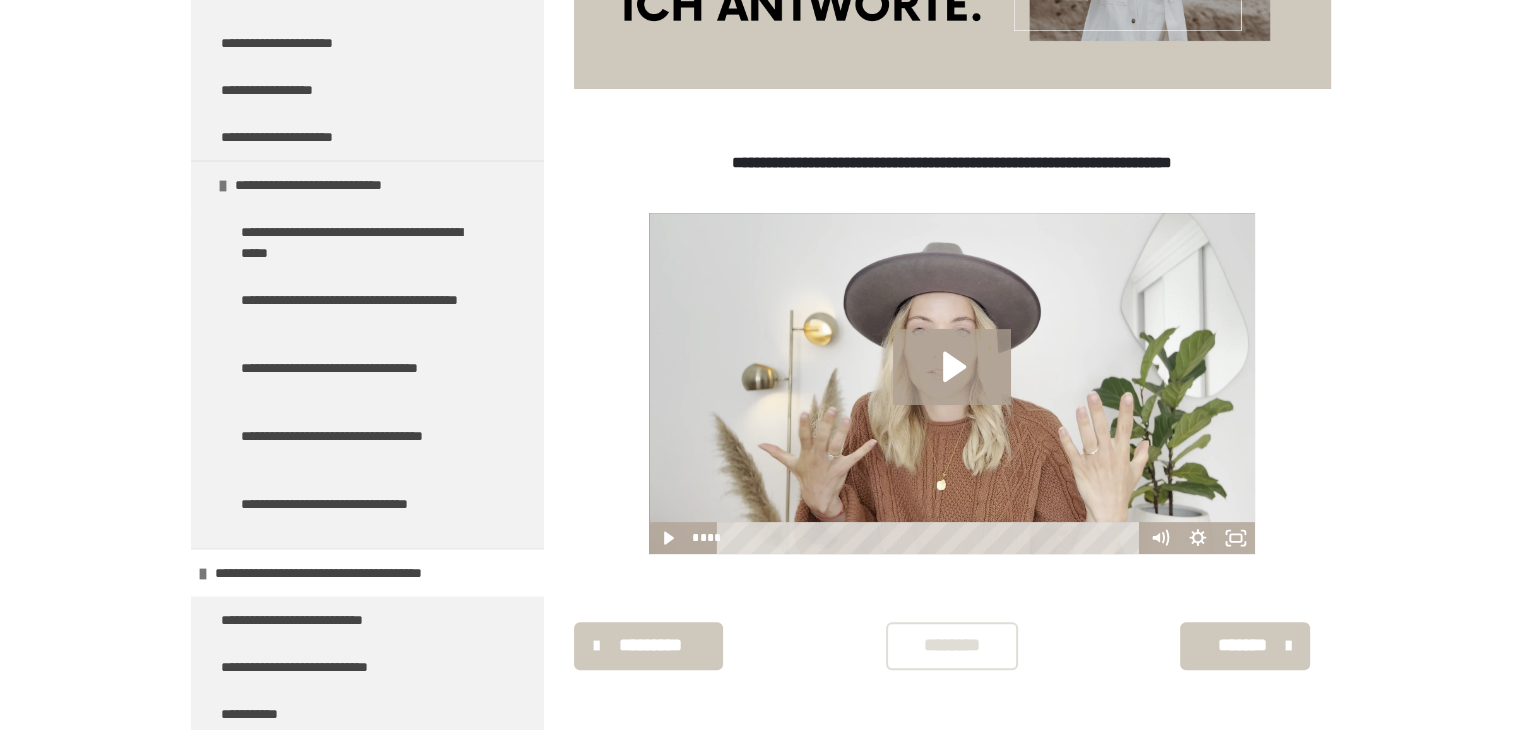 click on "*******" at bounding box center [1243, 645] 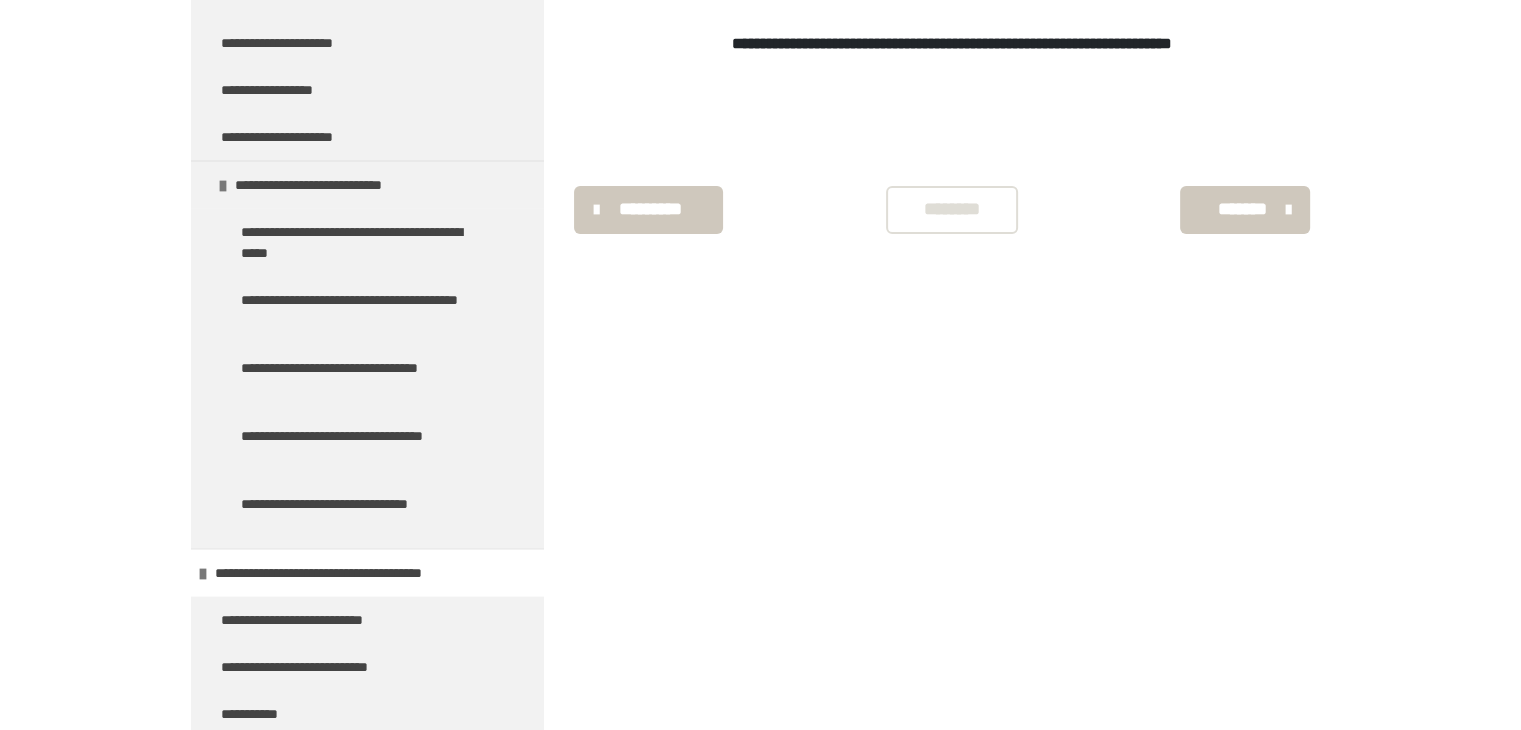 scroll, scrollTop: 340, scrollLeft: 0, axis: vertical 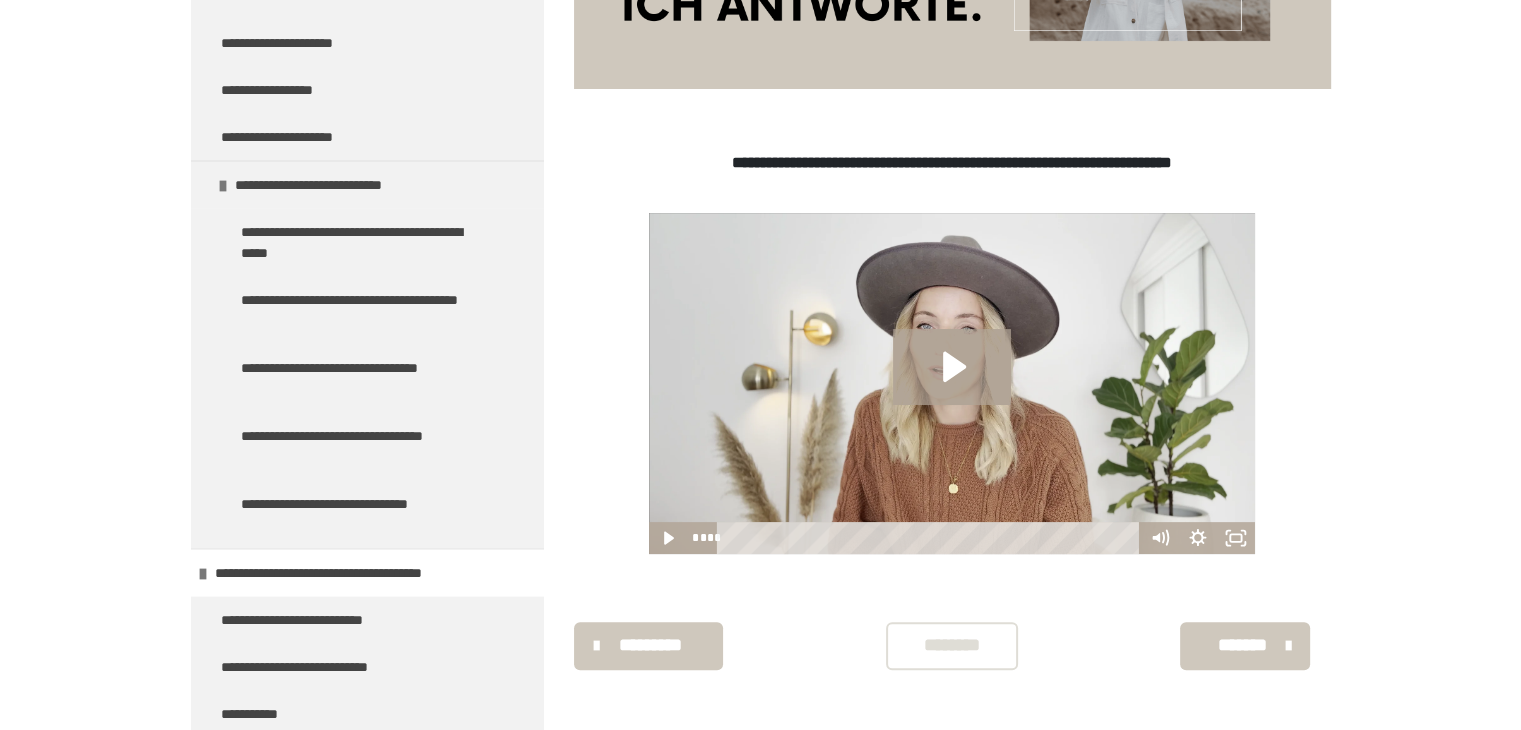 click on "*******" at bounding box center [1245, 646] 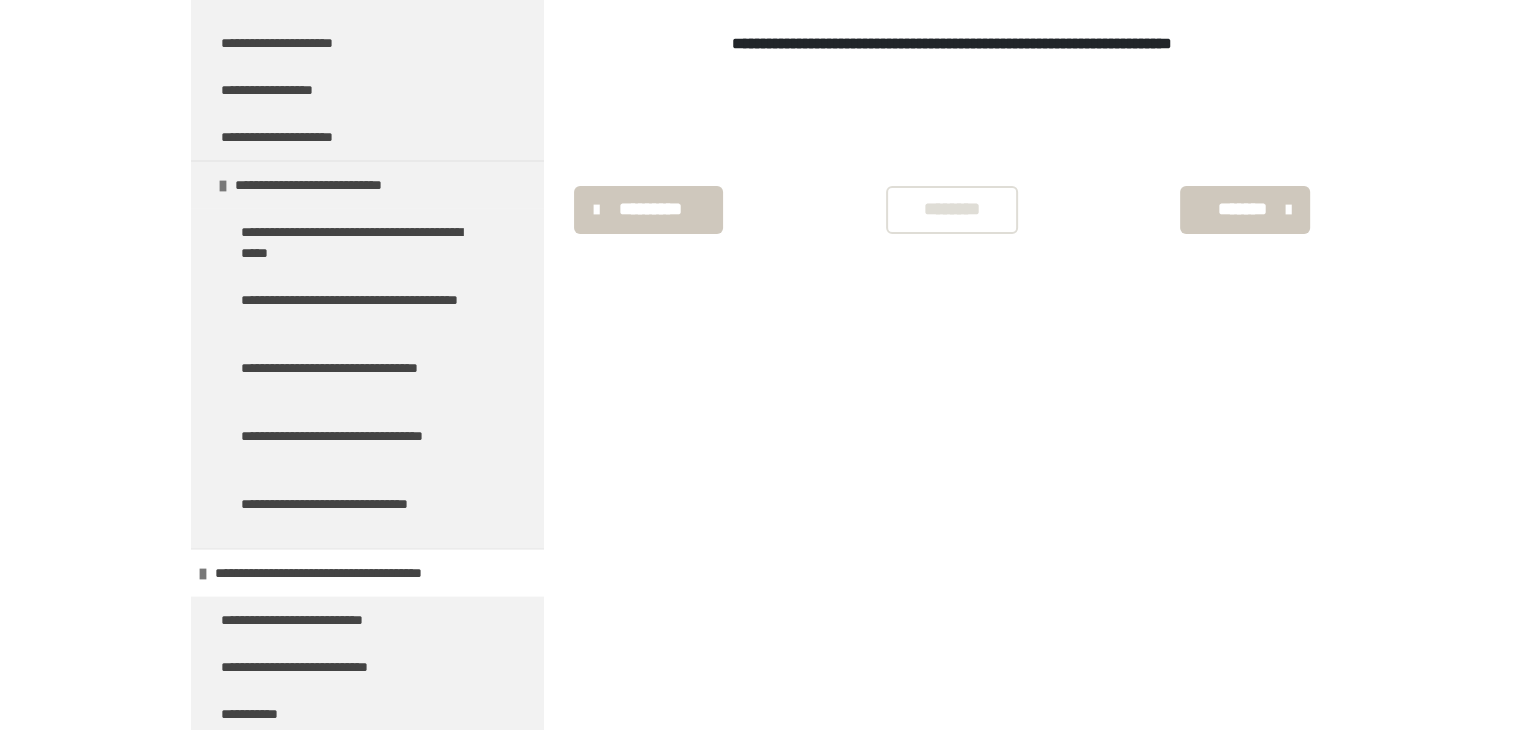 scroll, scrollTop: 340, scrollLeft: 0, axis: vertical 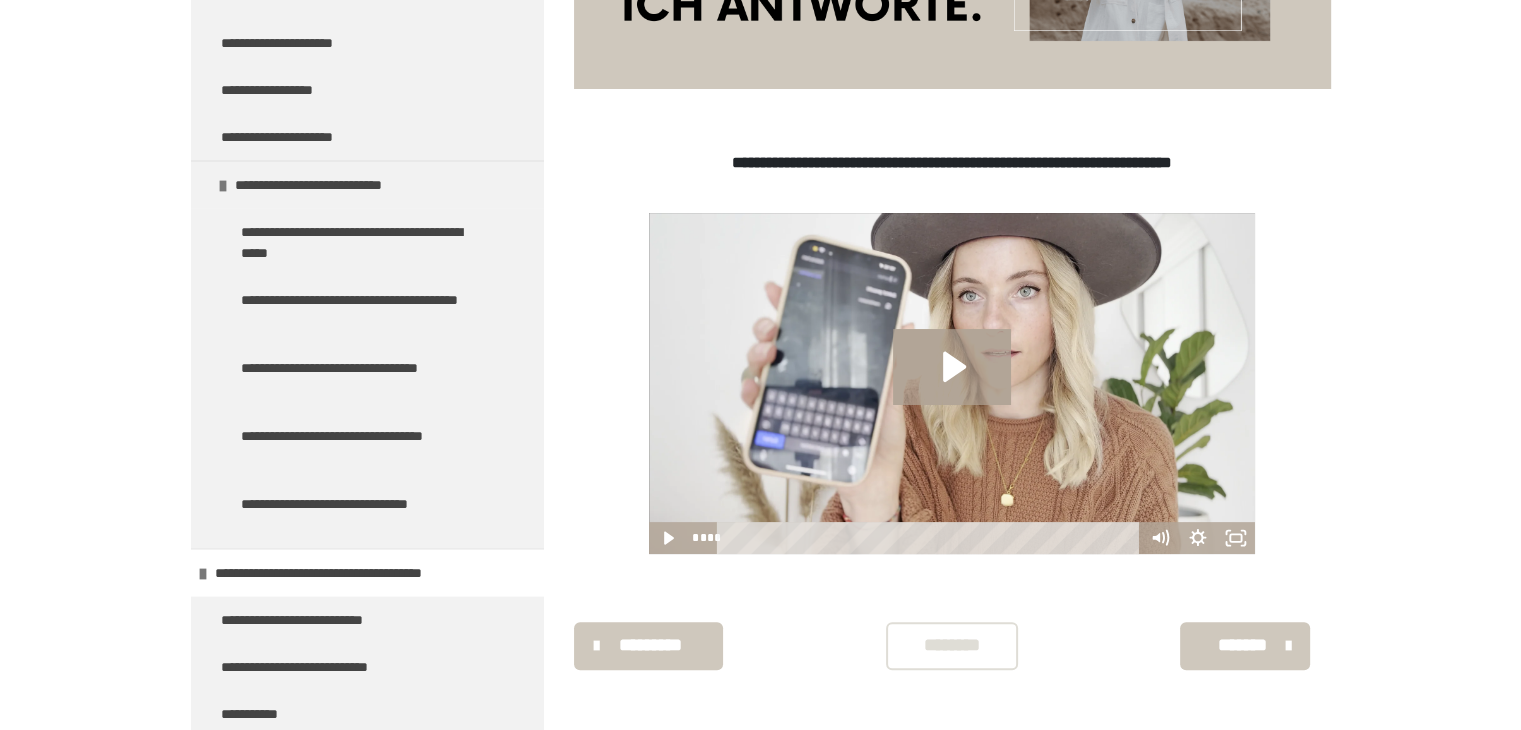 click on "*******" at bounding box center [1243, 645] 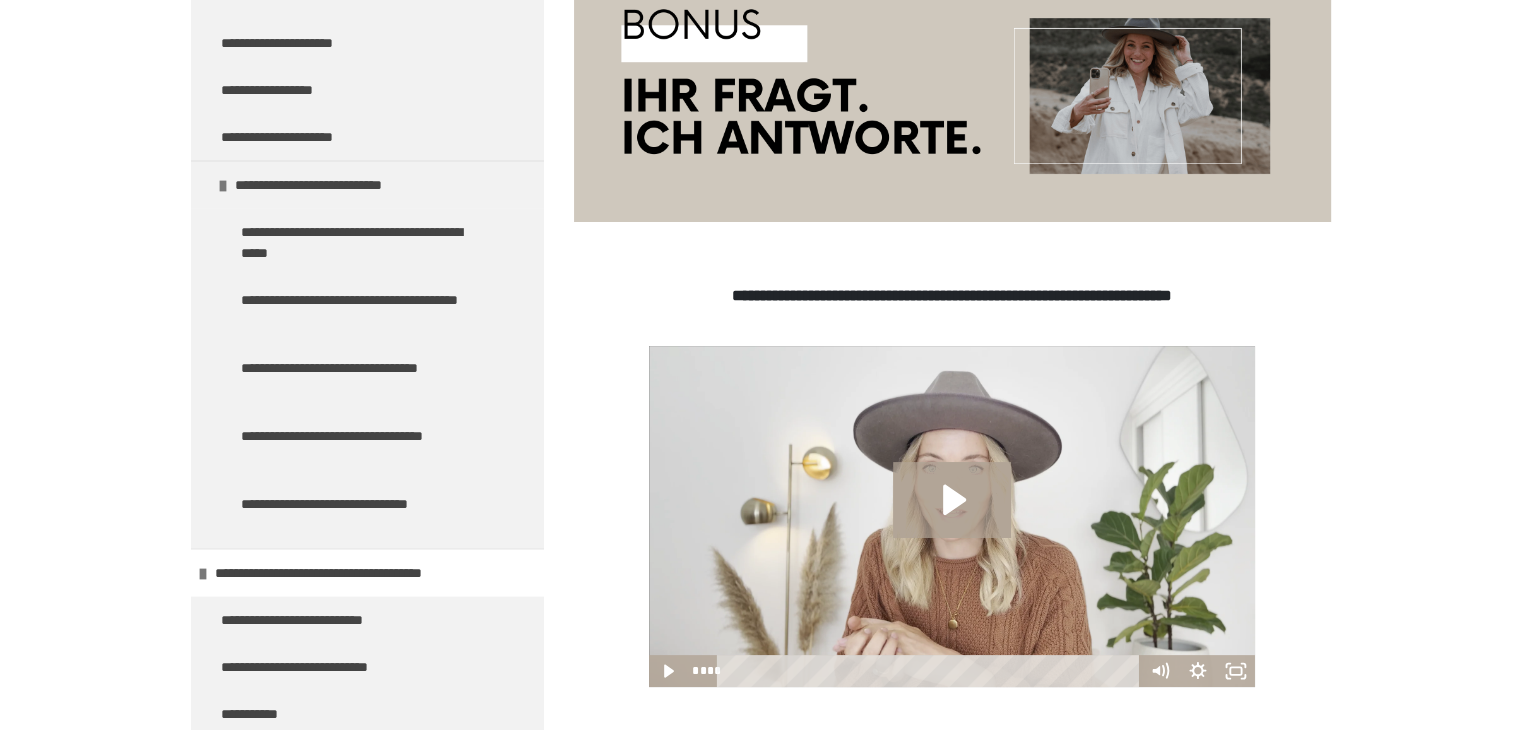 scroll, scrollTop: 496, scrollLeft: 0, axis: vertical 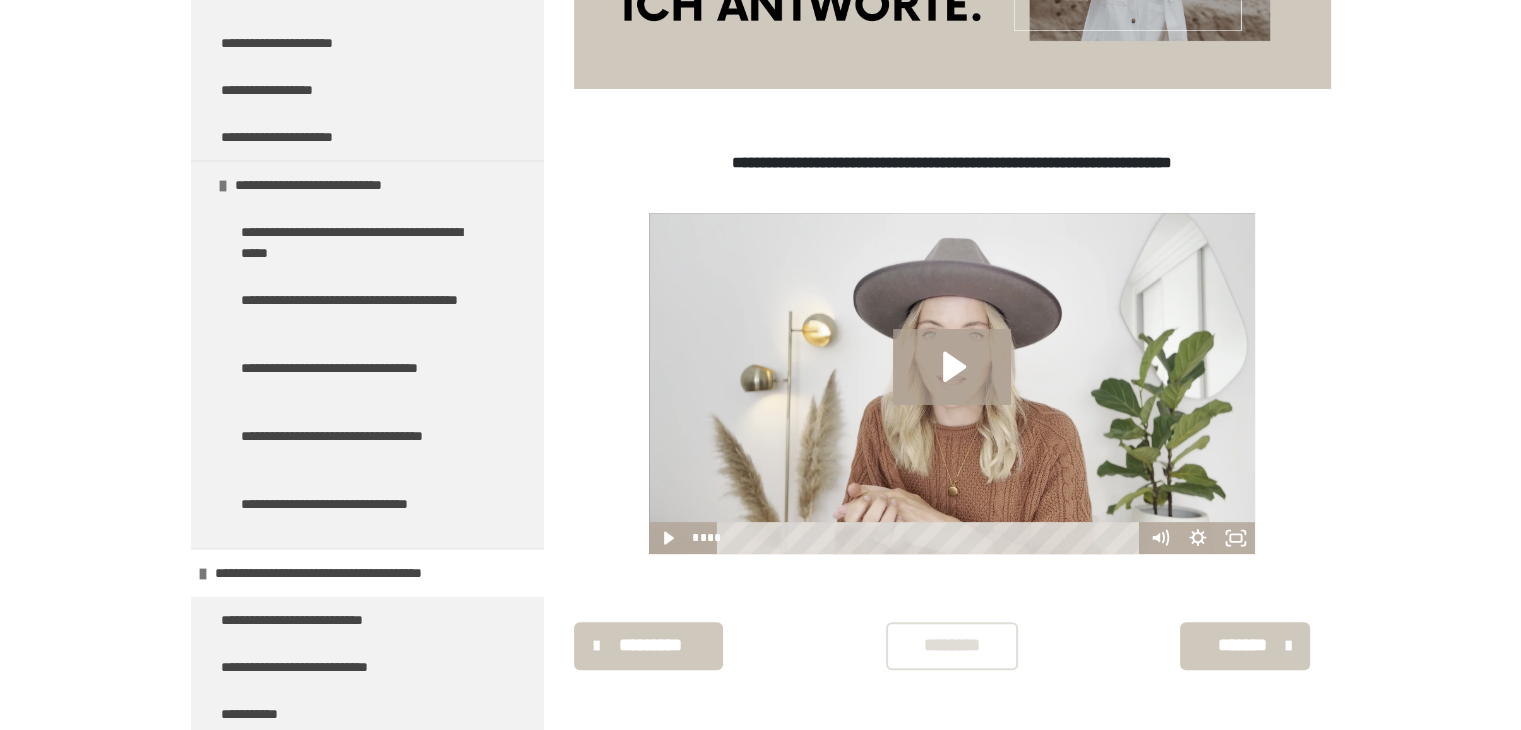 click on "*******" at bounding box center [1245, 646] 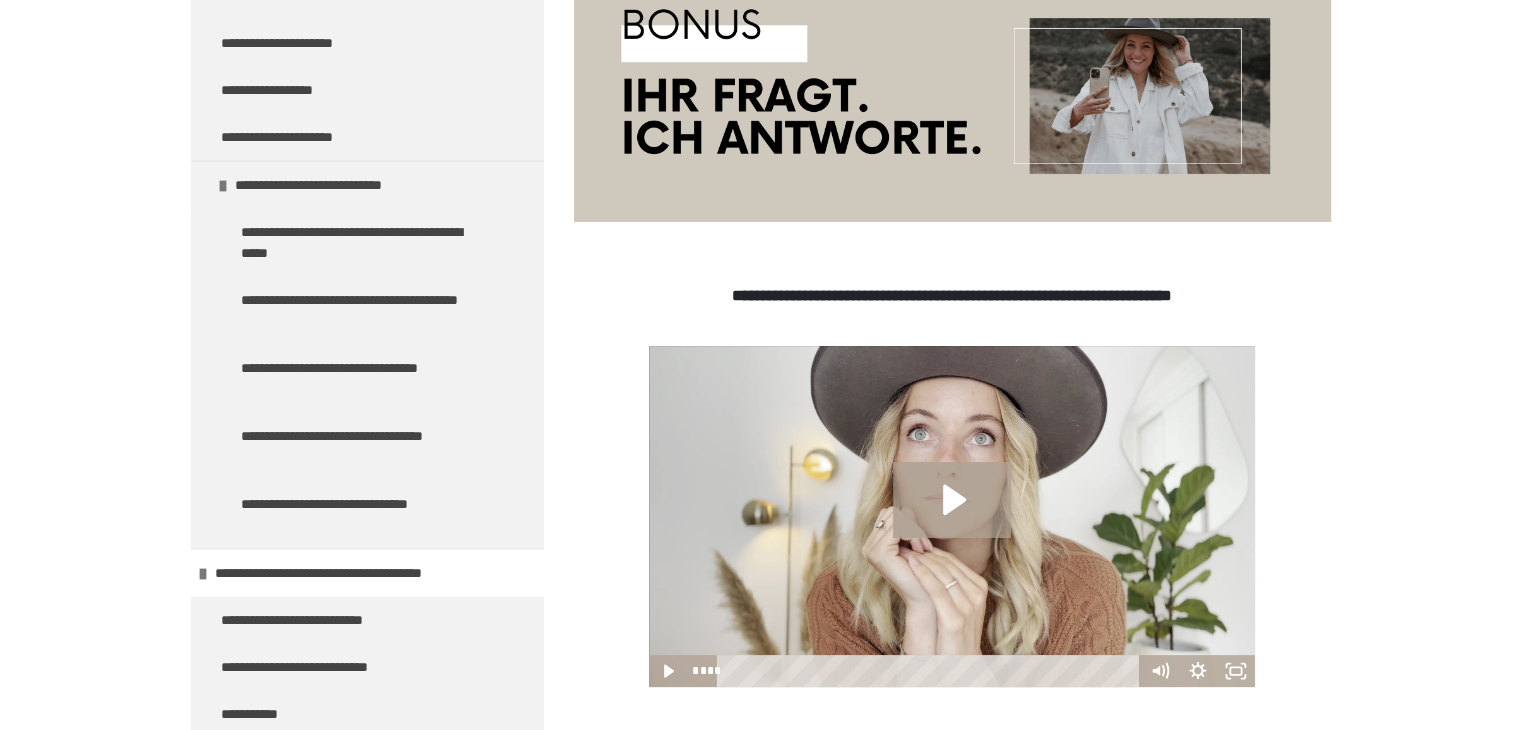 scroll, scrollTop: 496, scrollLeft: 0, axis: vertical 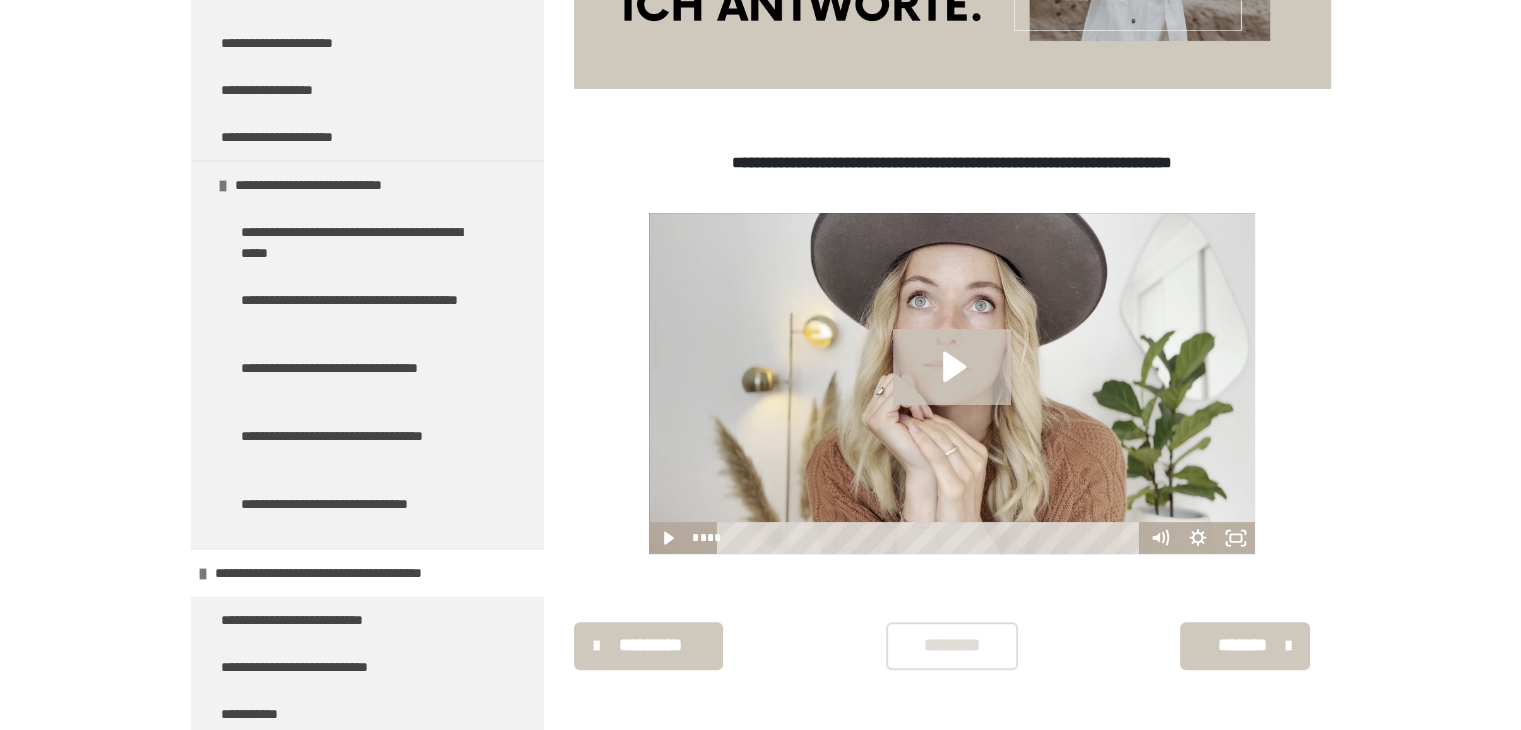 click 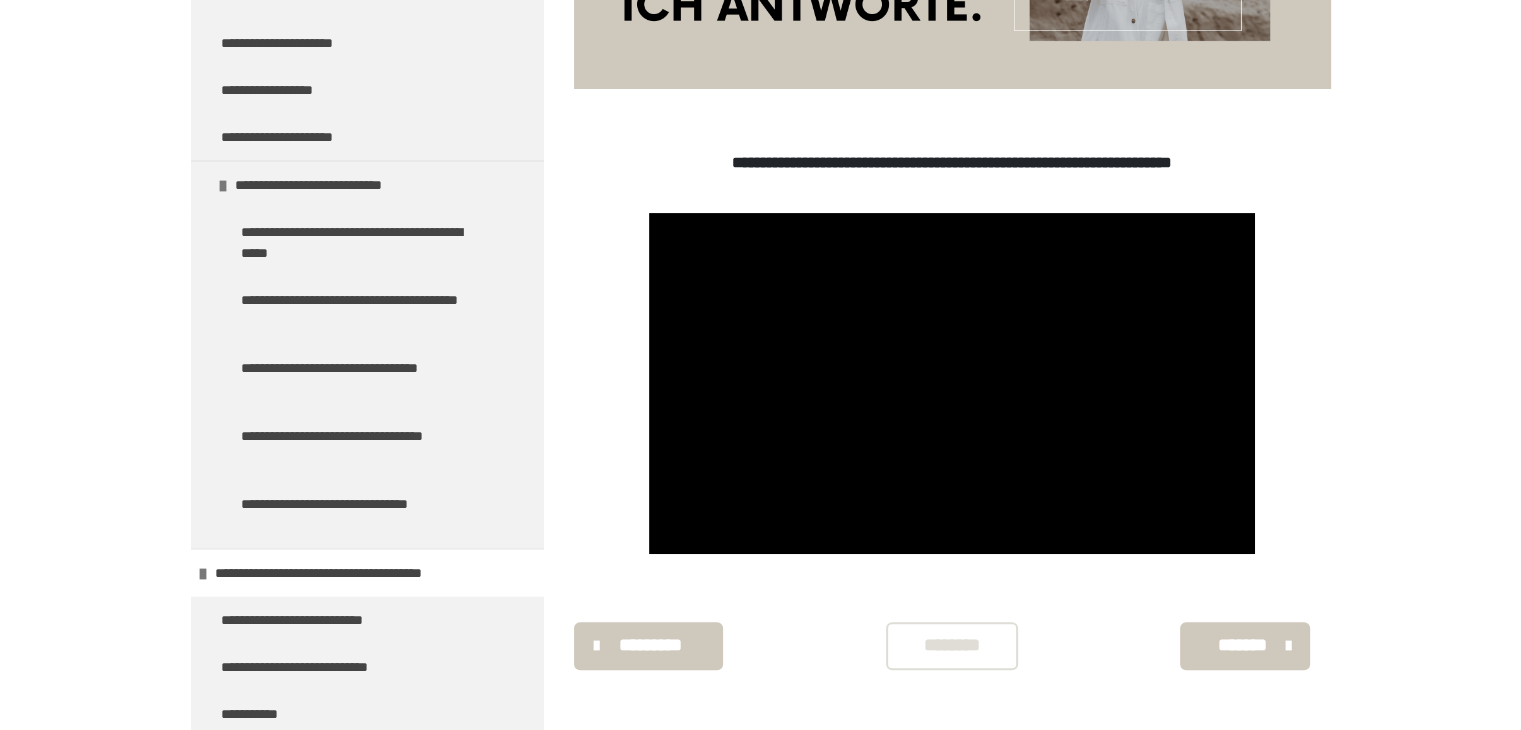 click on "*********" at bounding box center (651, 645) 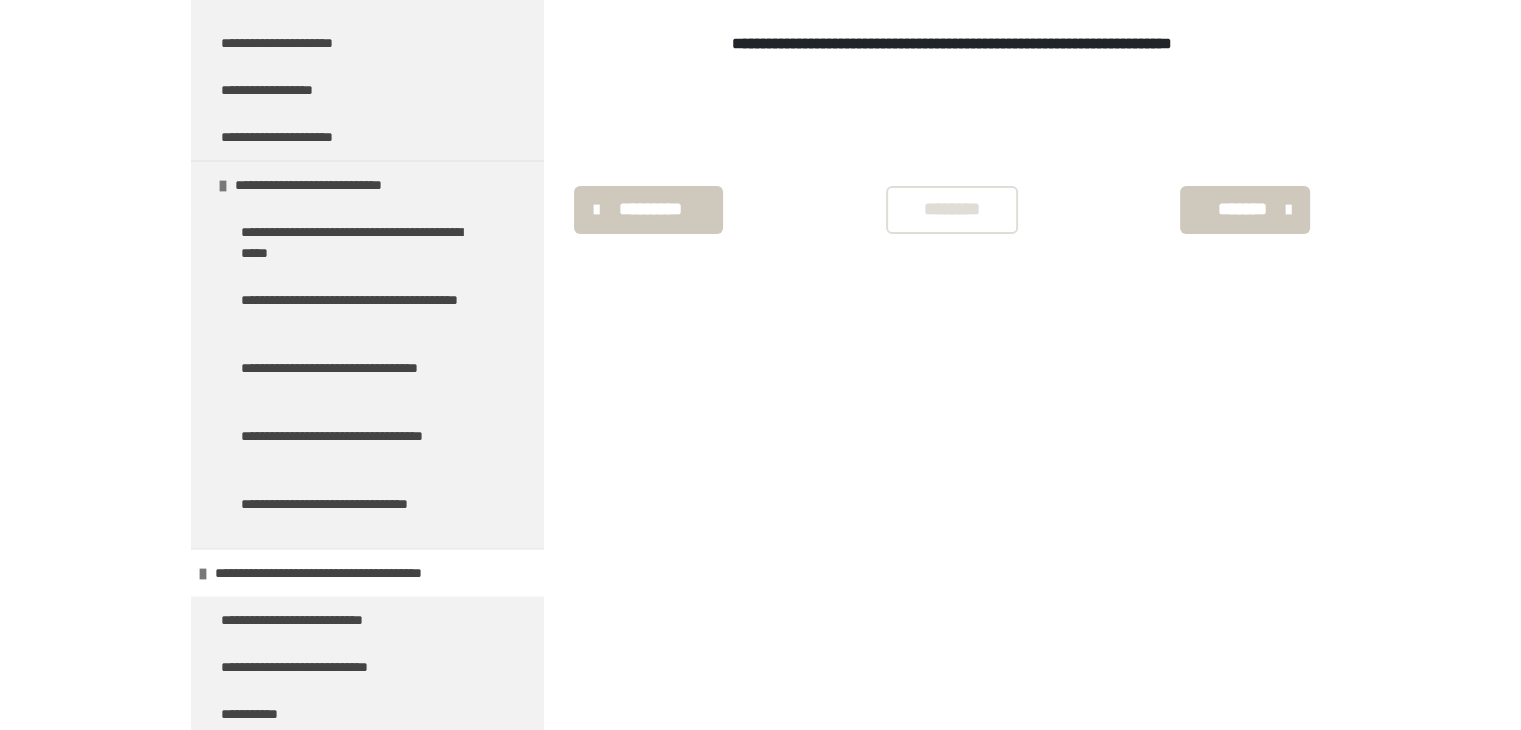 scroll, scrollTop: 340, scrollLeft: 0, axis: vertical 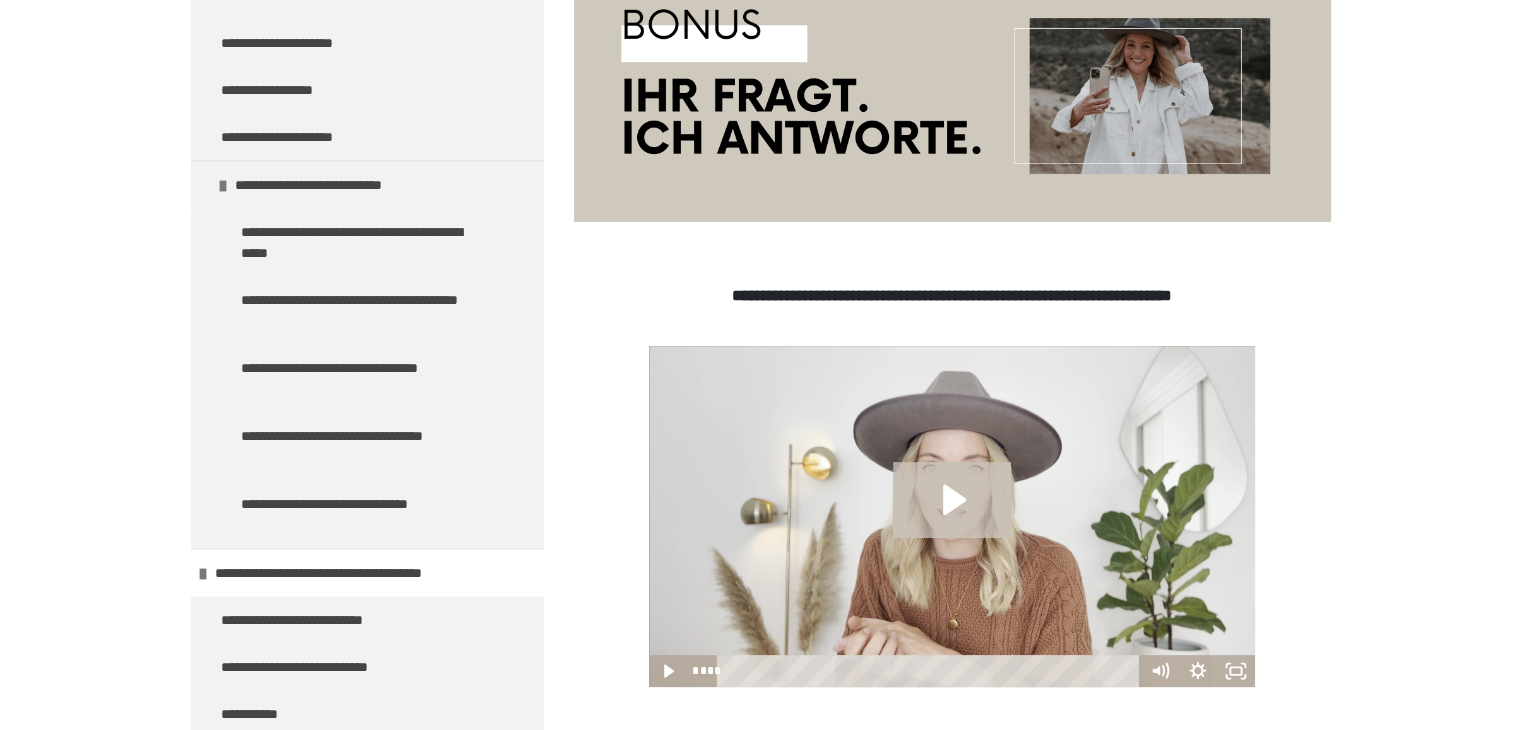 click 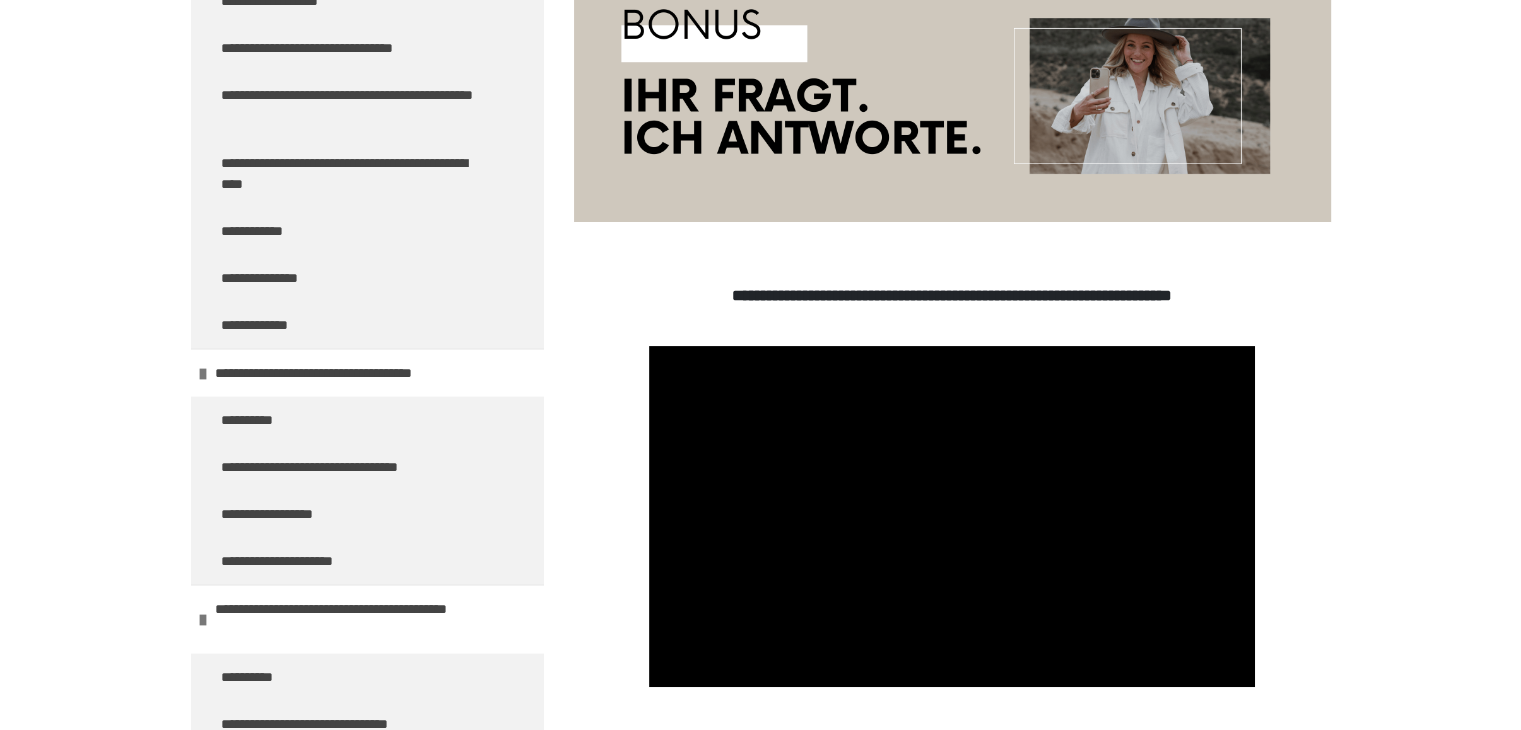 scroll, scrollTop: 3690, scrollLeft: 0, axis: vertical 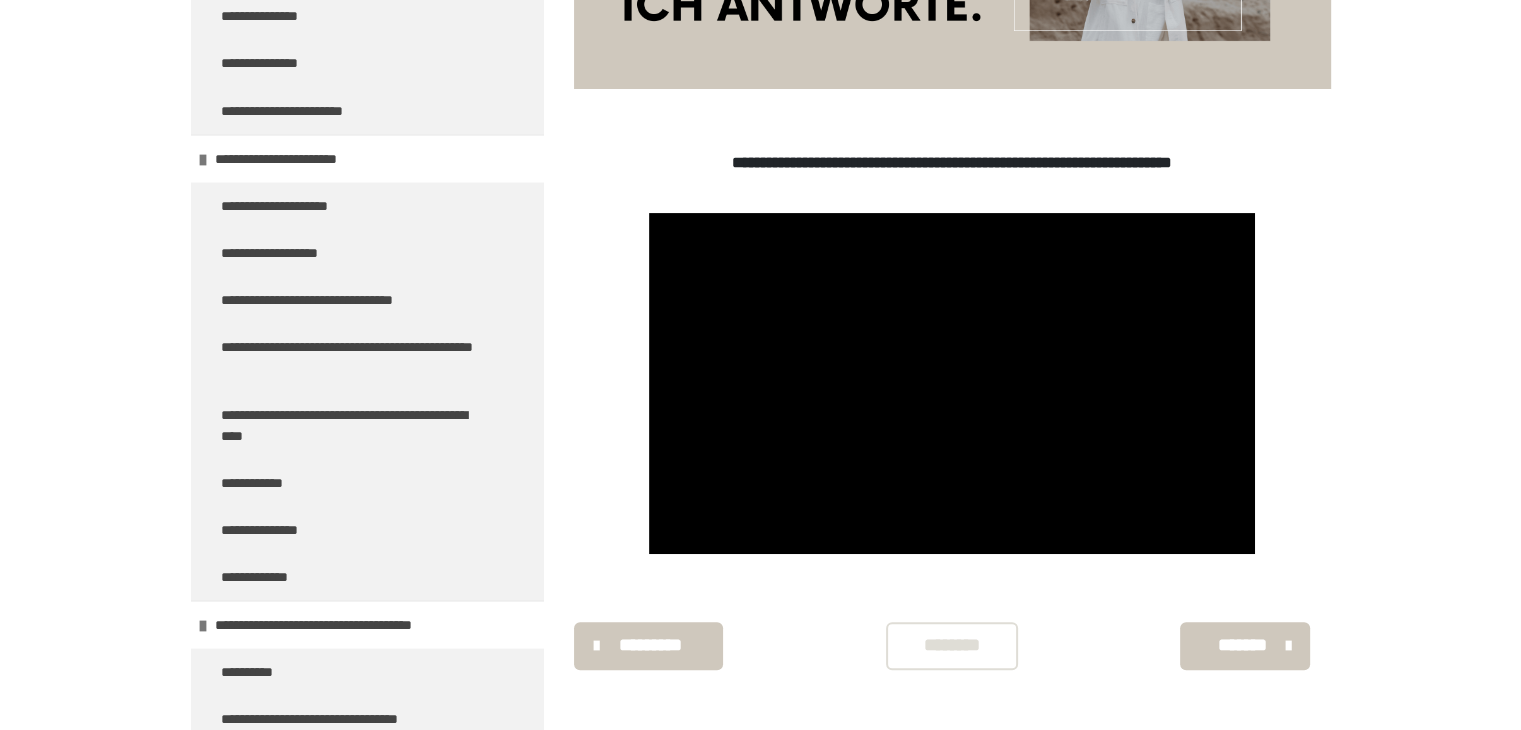 click on "*********" at bounding box center (651, 645) 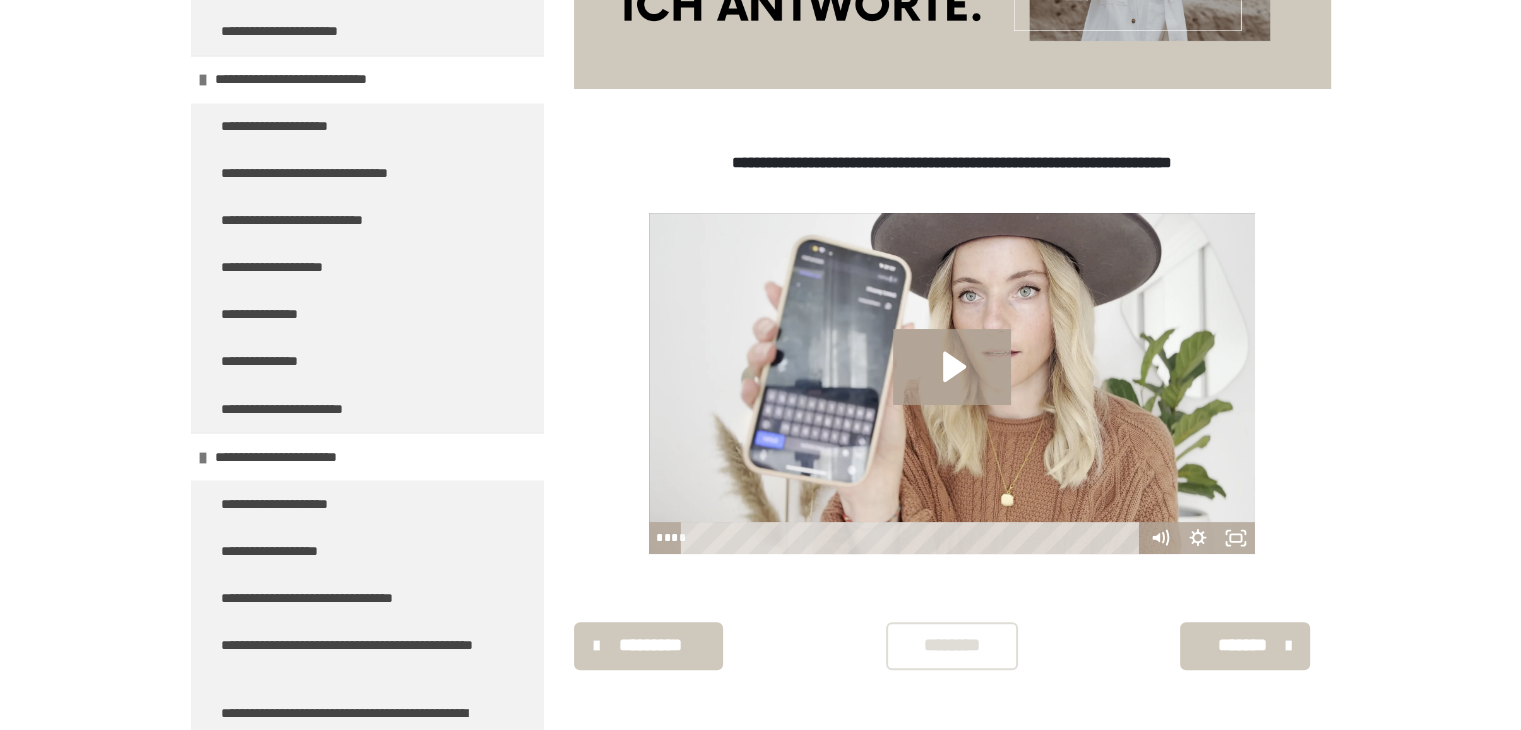 scroll, scrollTop: 340, scrollLeft: 0, axis: vertical 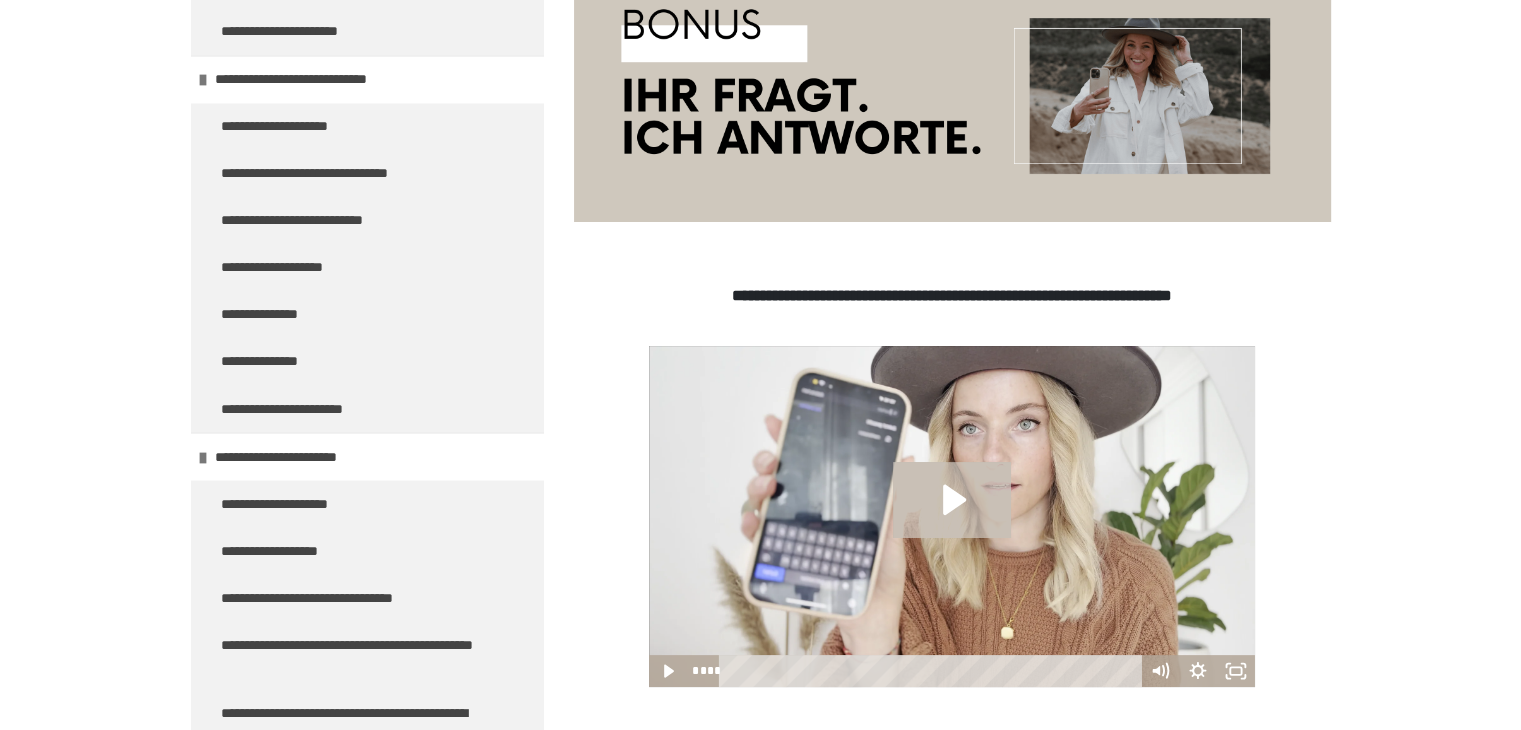click 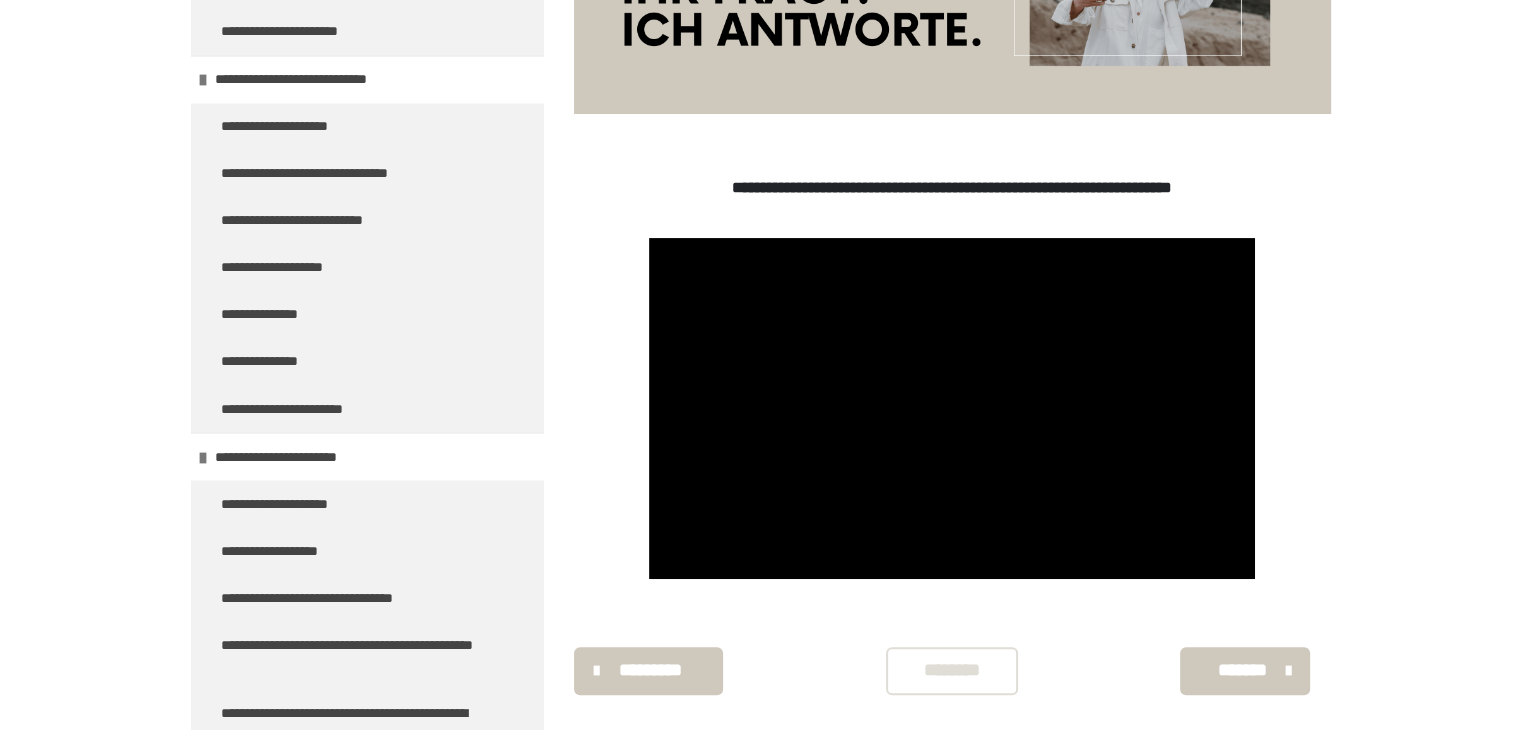 scroll, scrollTop: 445, scrollLeft: 0, axis: vertical 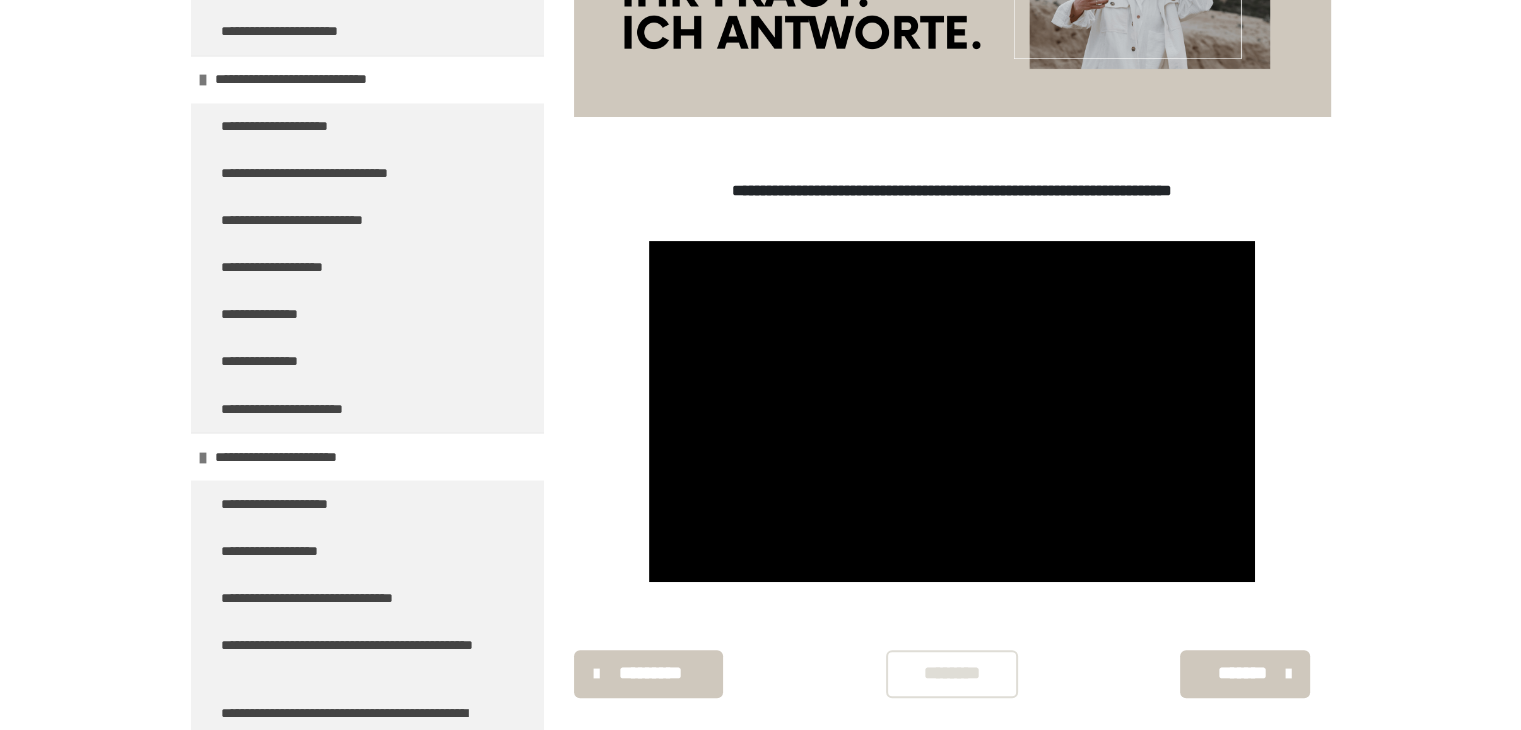 click at bounding box center (952, -9) 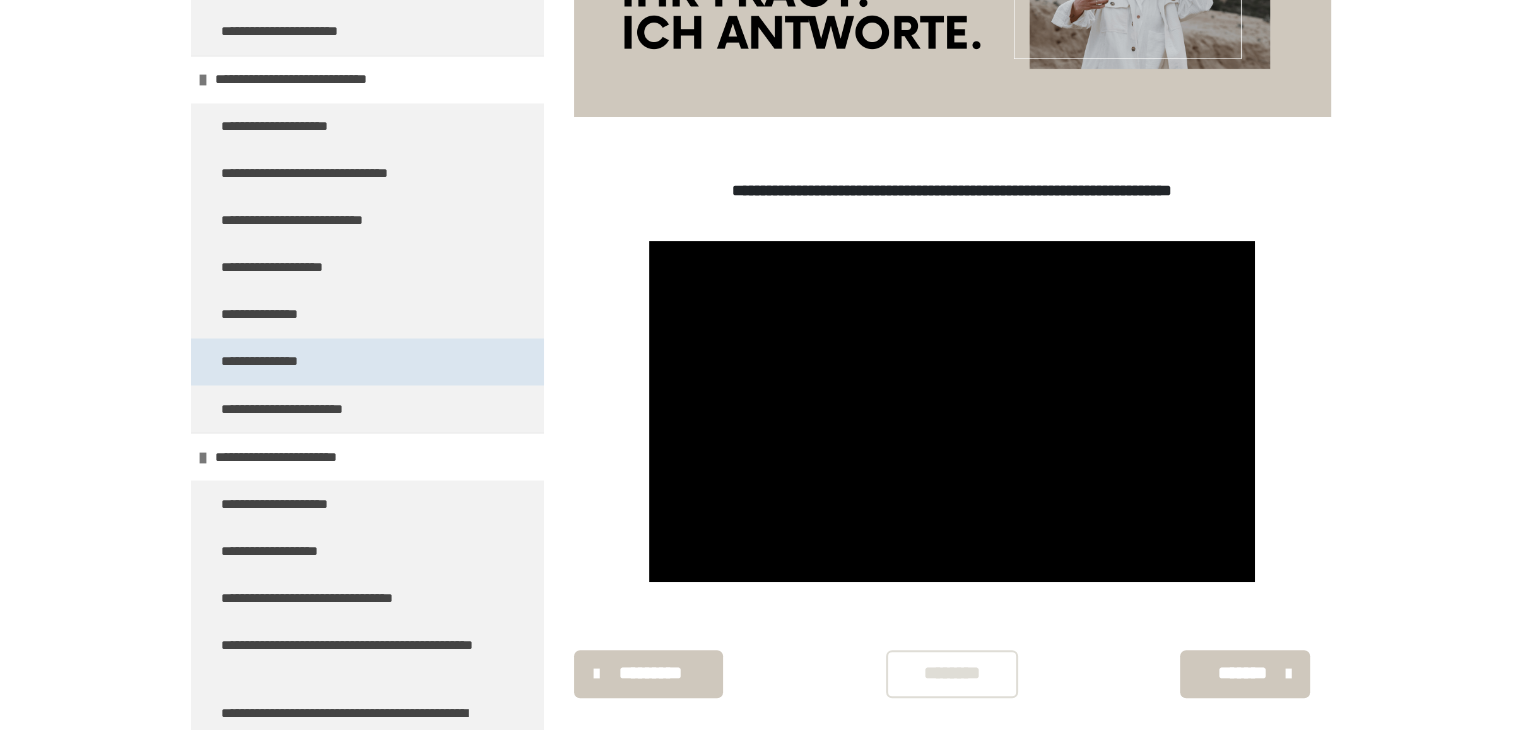 click on "**********" at bounding box center [278, 361] 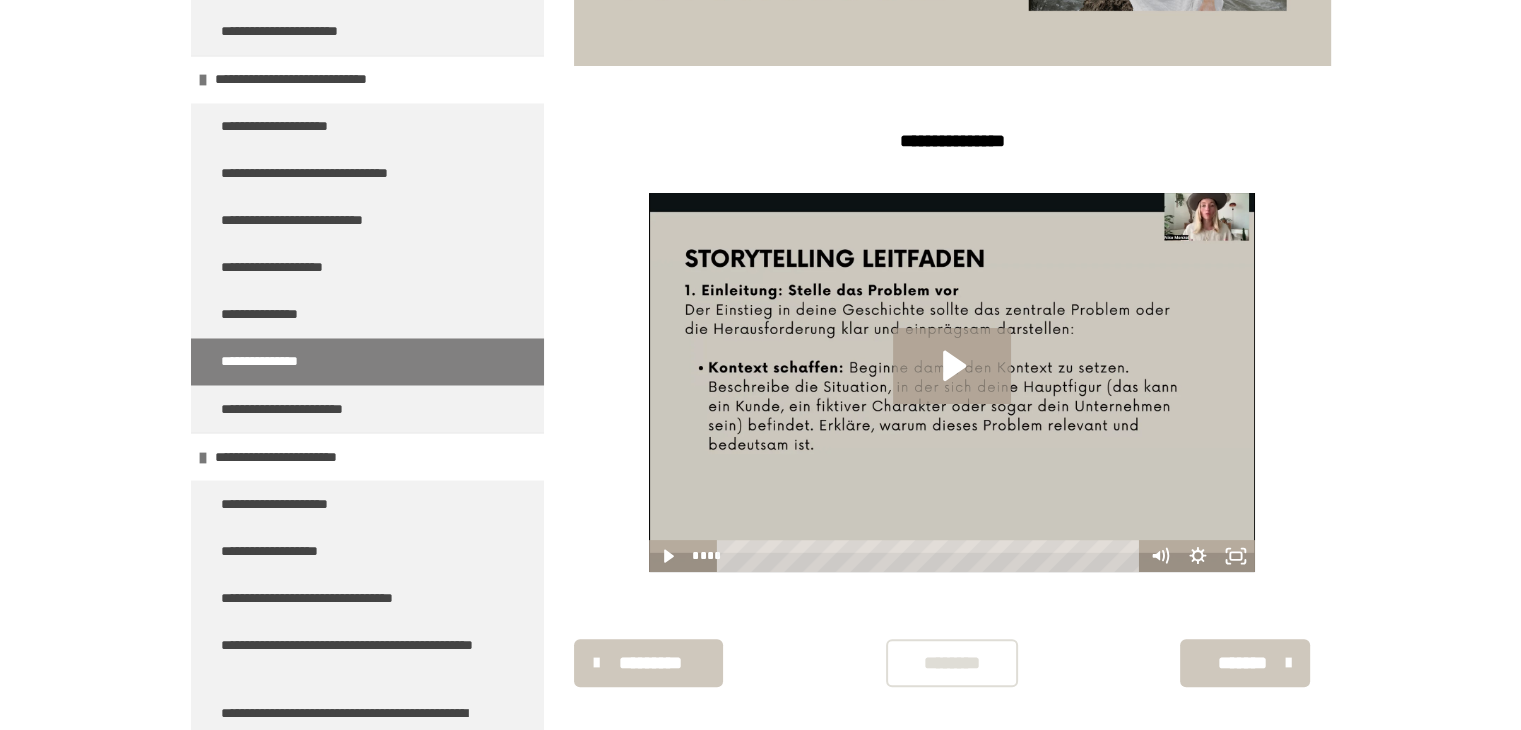 scroll, scrollTop: 498, scrollLeft: 0, axis: vertical 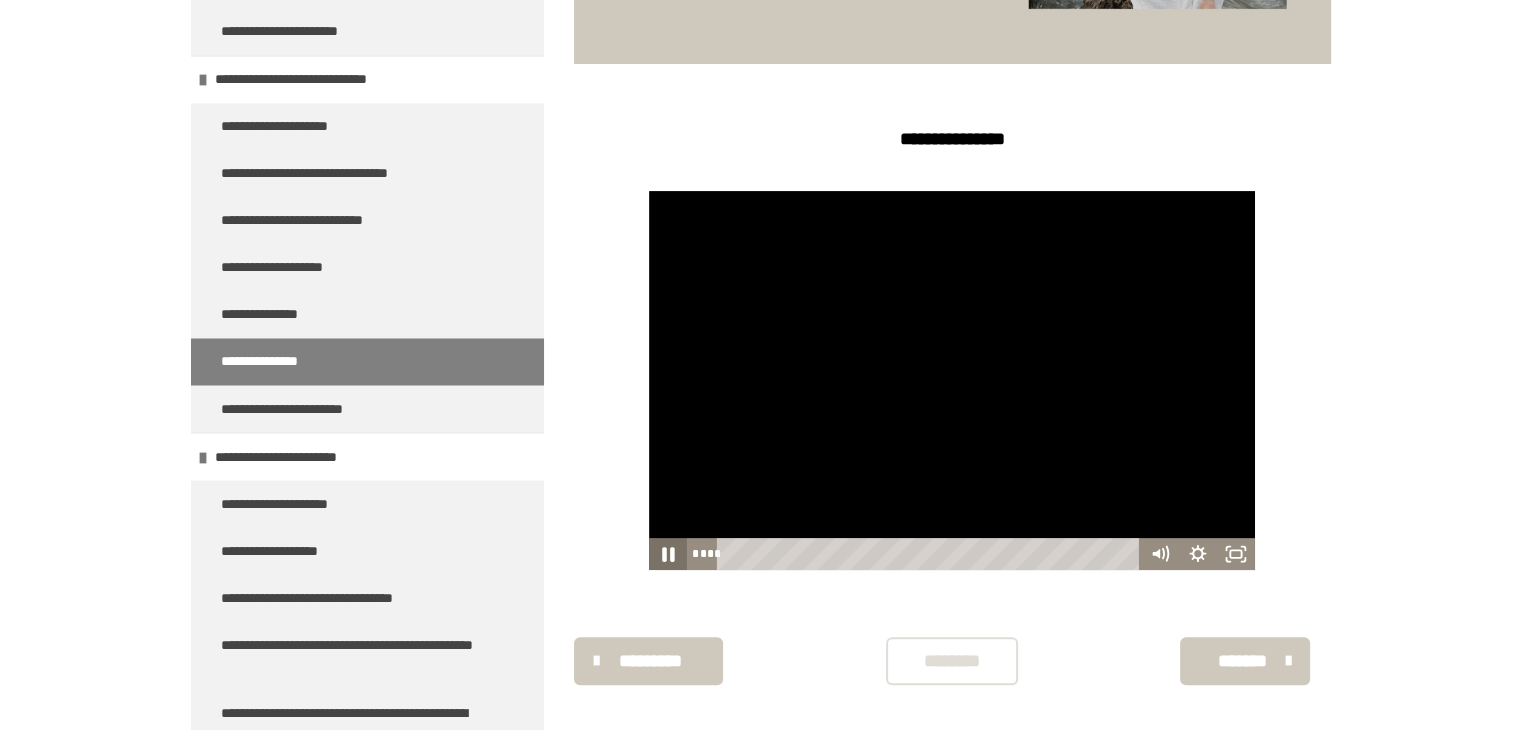 click 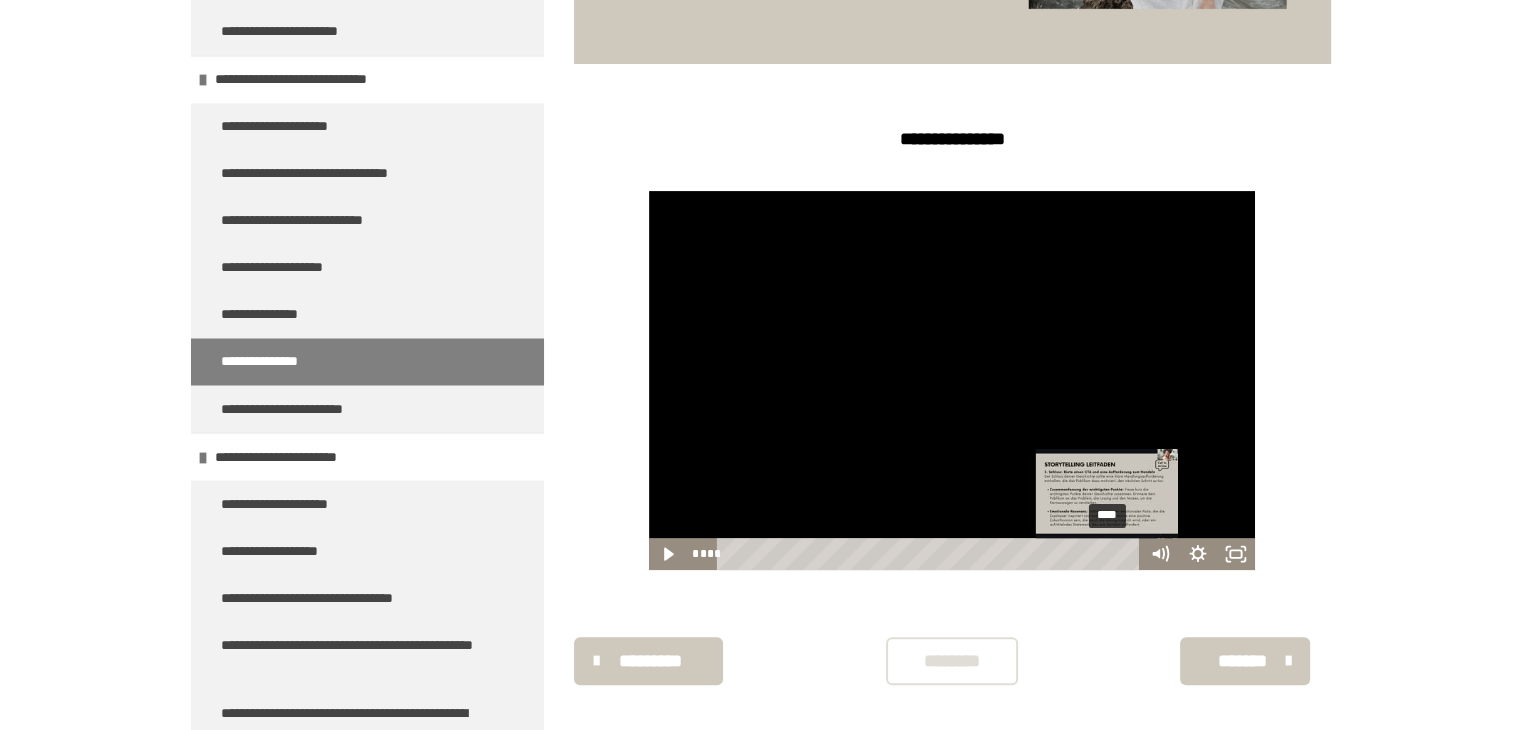 drag, startPoint x: 1005, startPoint y: 553, endPoint x: 1108, endPoint y: 549, distance: 103.077644 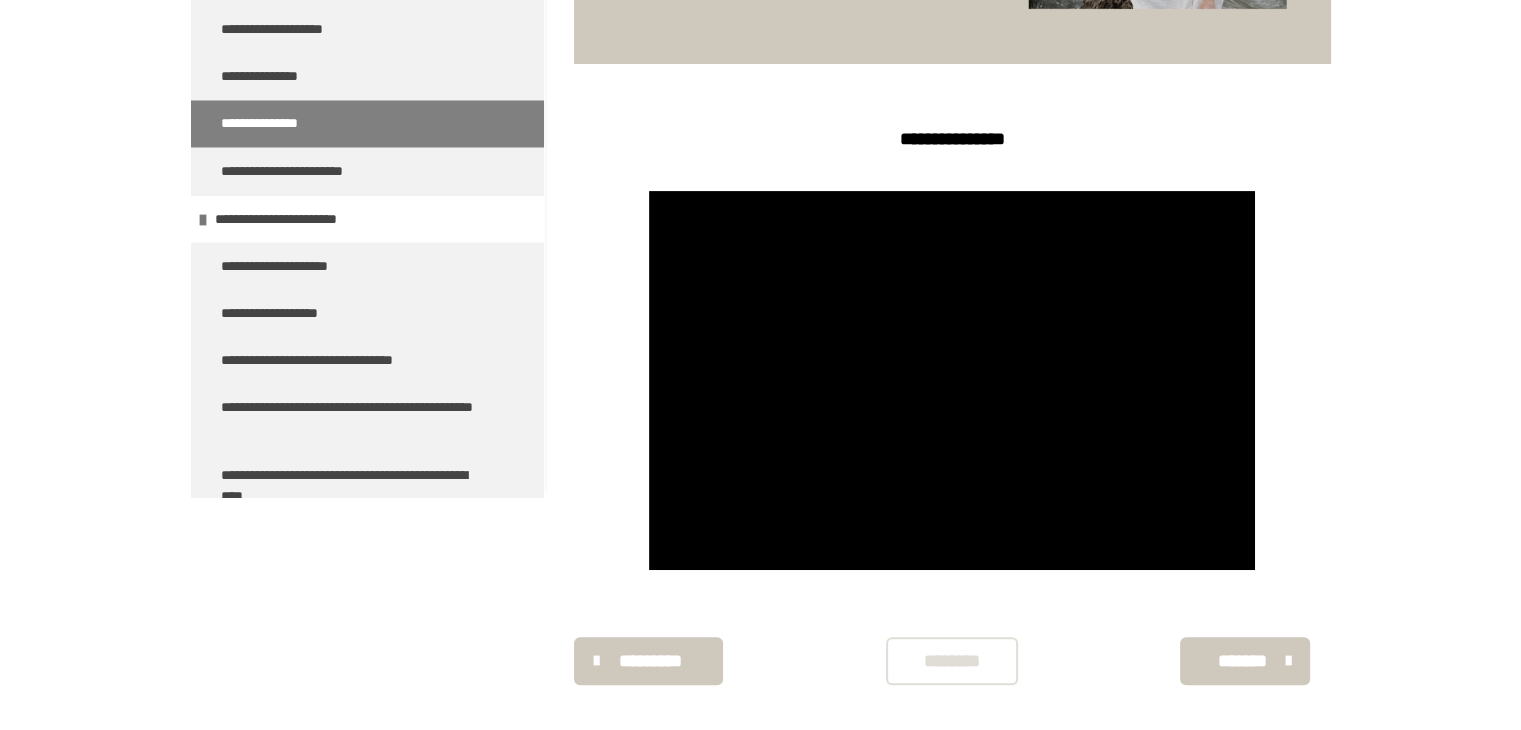 scroll, scrollTop: 0, scrollLeft: 0, axis: both 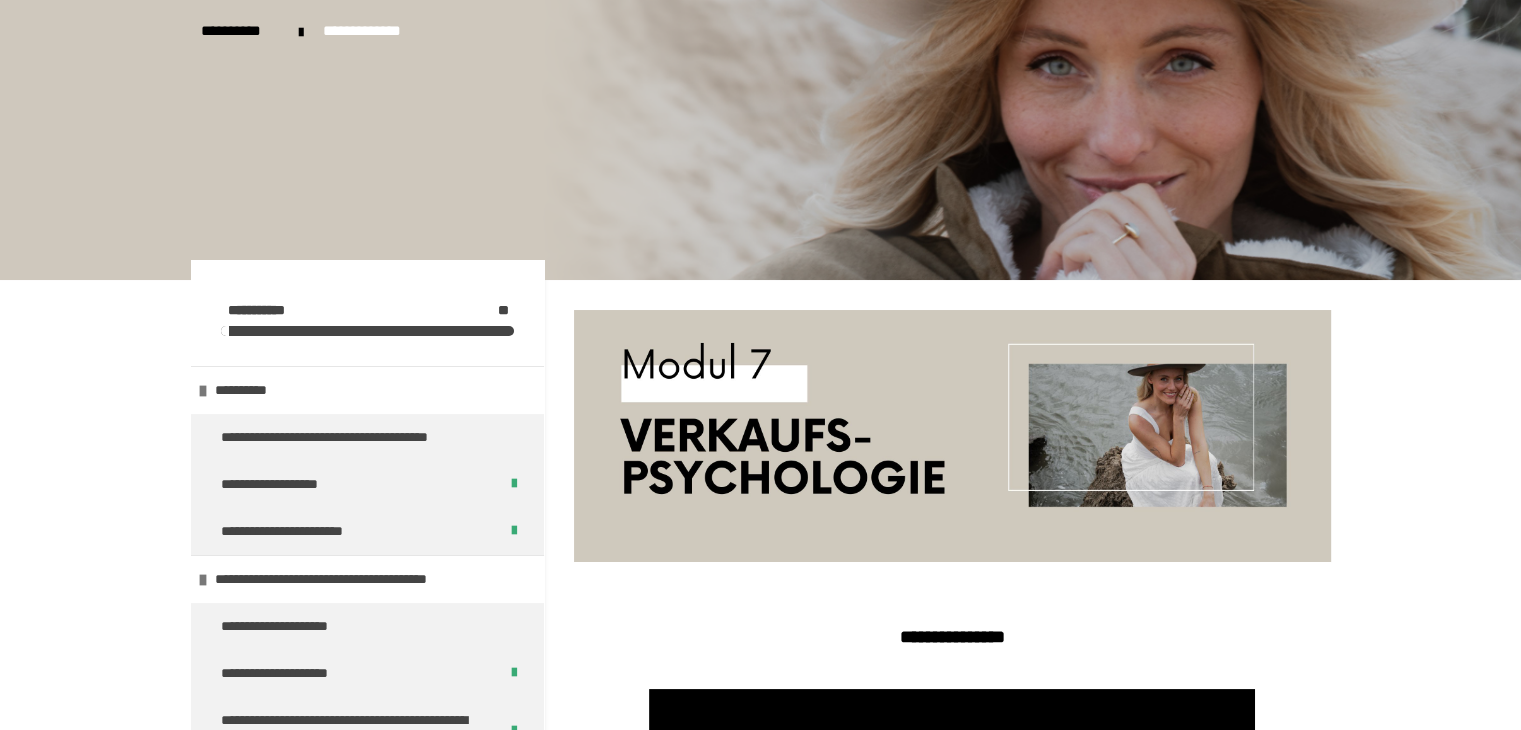 click on "**********" at bounding box center (761, 6293) 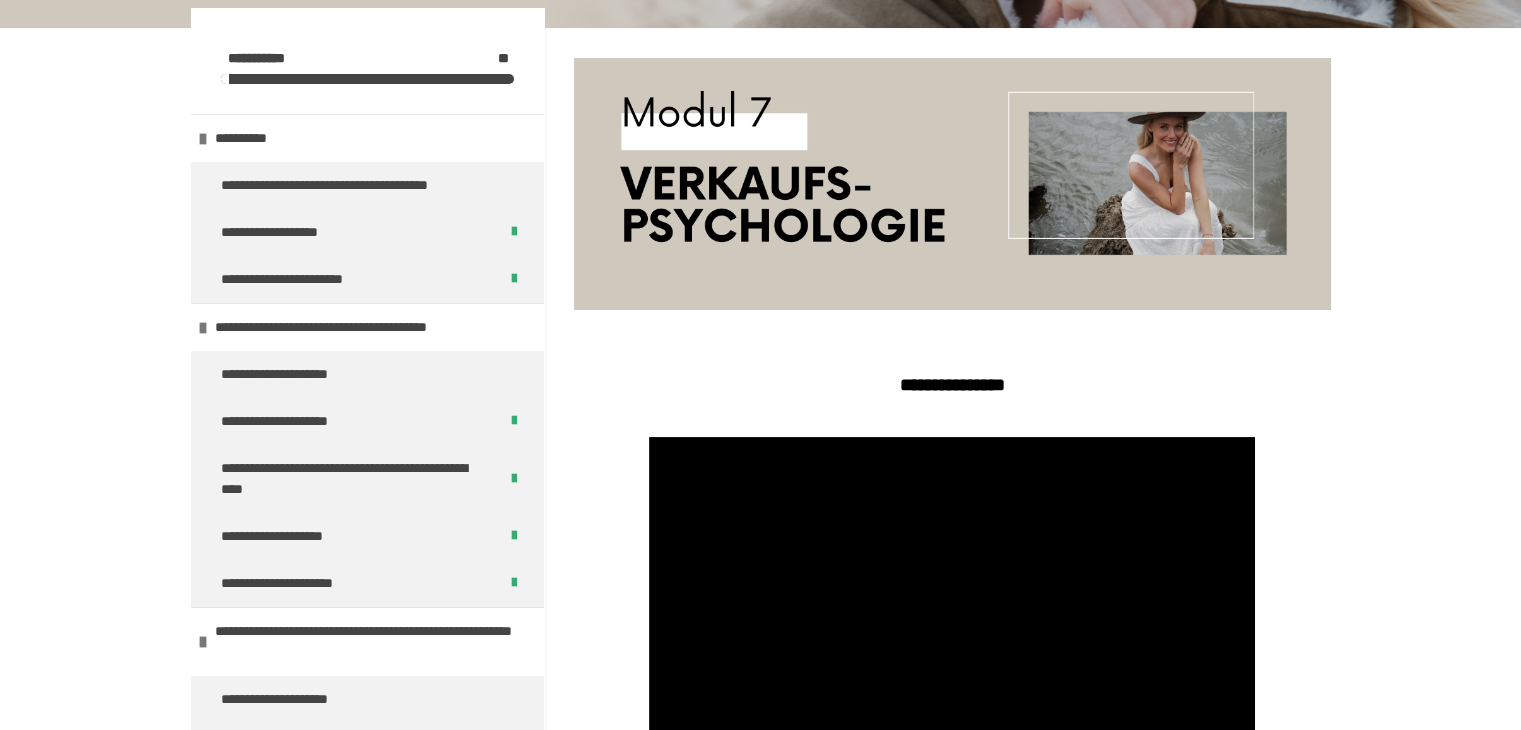 scroll, scrollTop: 235, scrollLeft: 0, axis: vertical 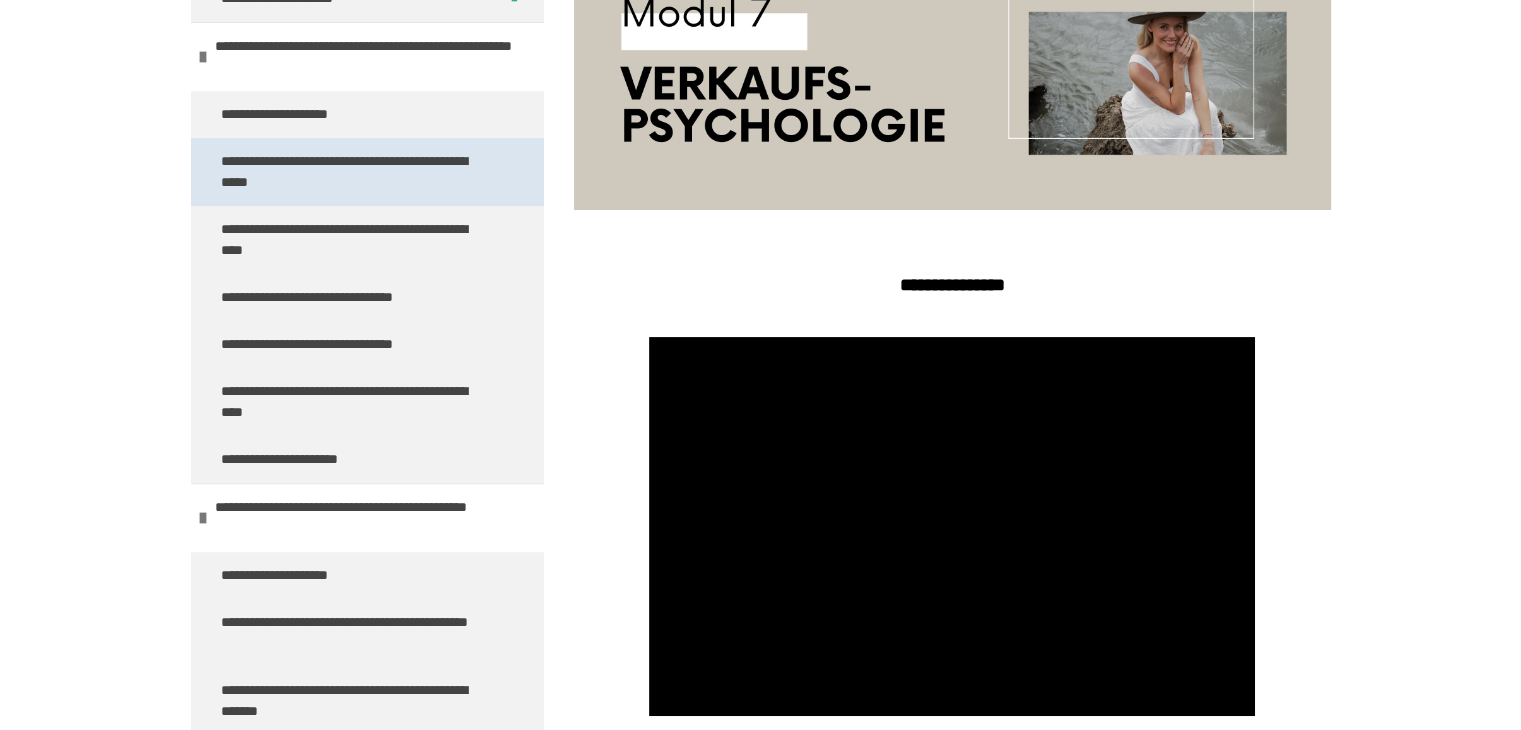 click on "**********" at bounding box center (367, 172) 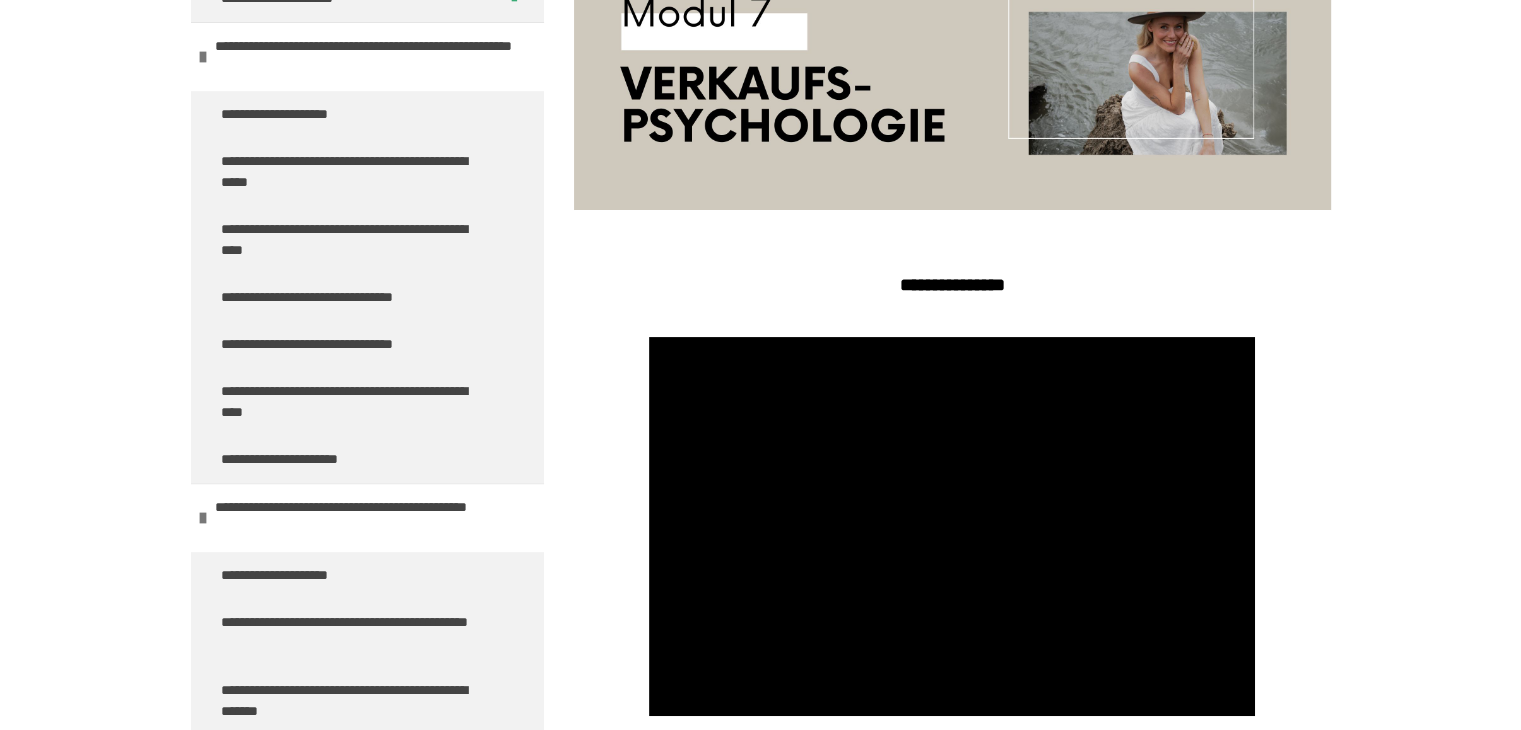 scroll, scrollTop: 270, scrollLeft: 0, axis: vertical 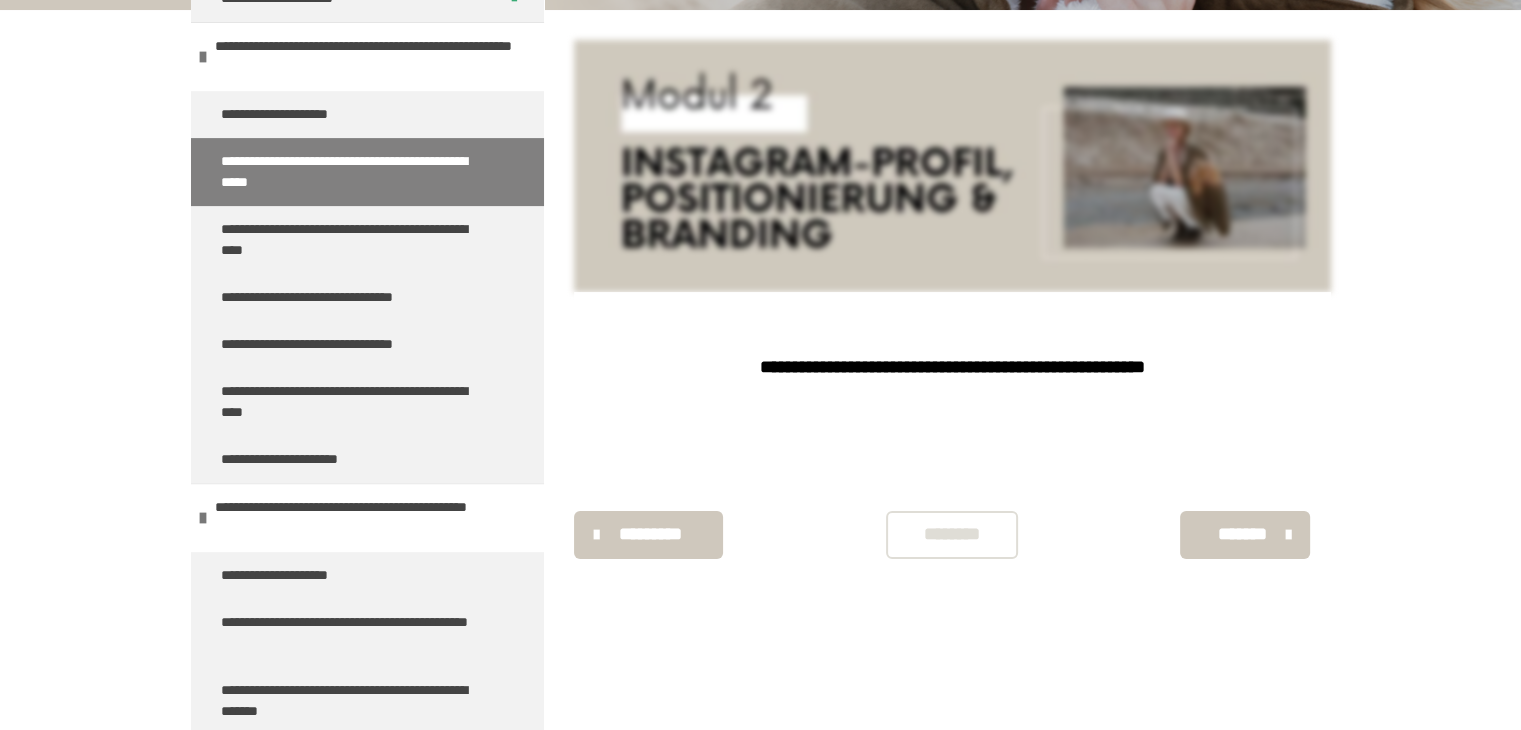 click on "**********" at bounding box center (760, 265) 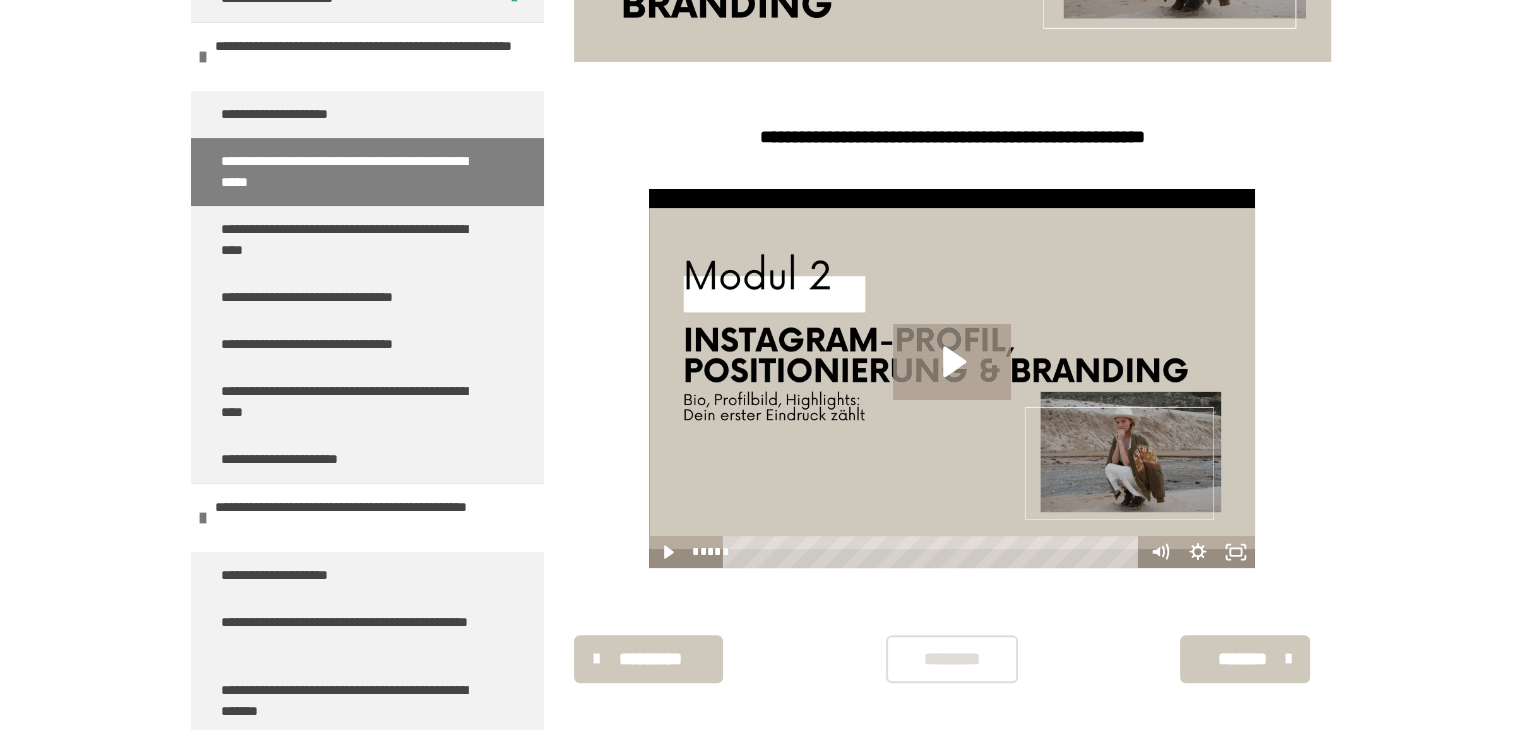 scroll, scrollTop: 513, scrollLeft: 0, axis: vertical 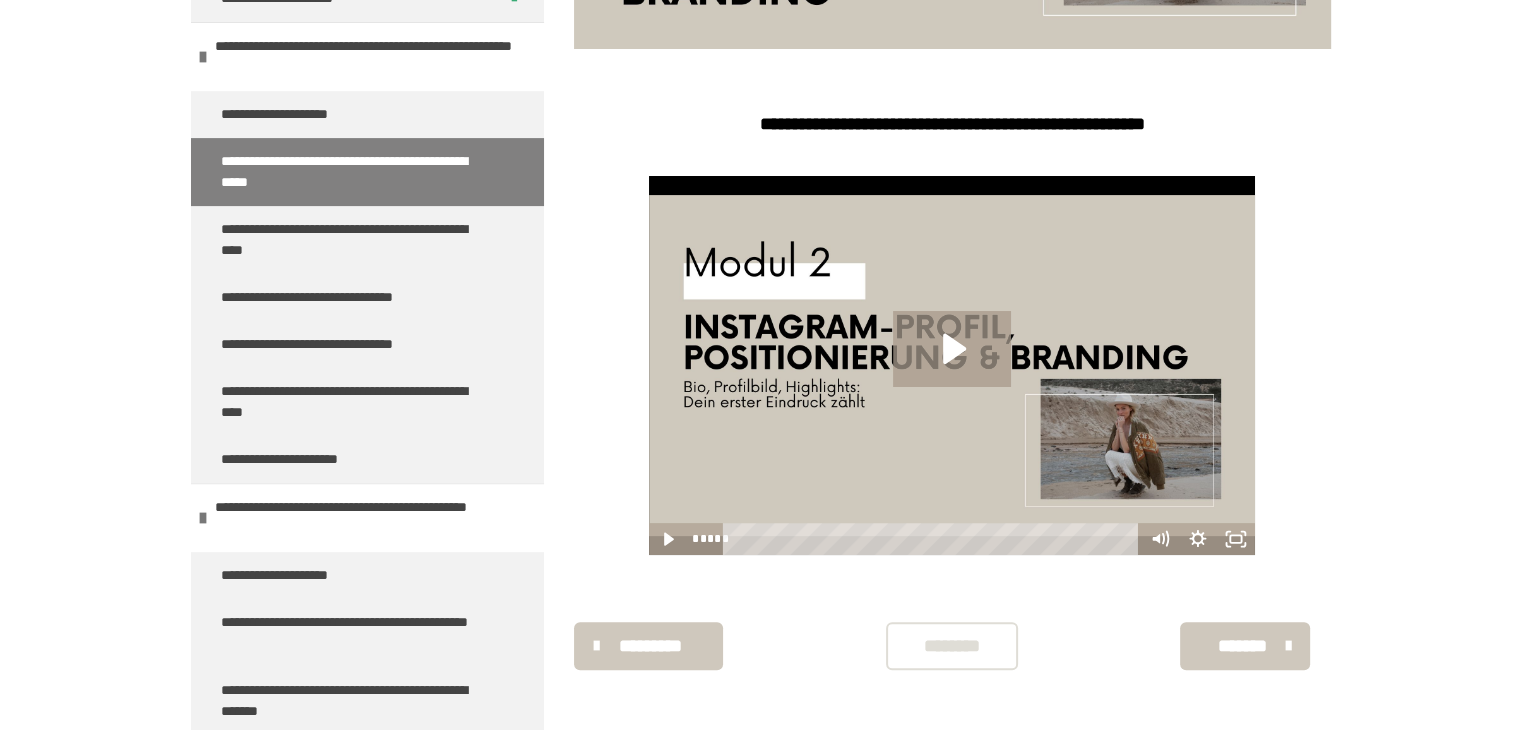 click on "********" at bounding box center [952, 646] 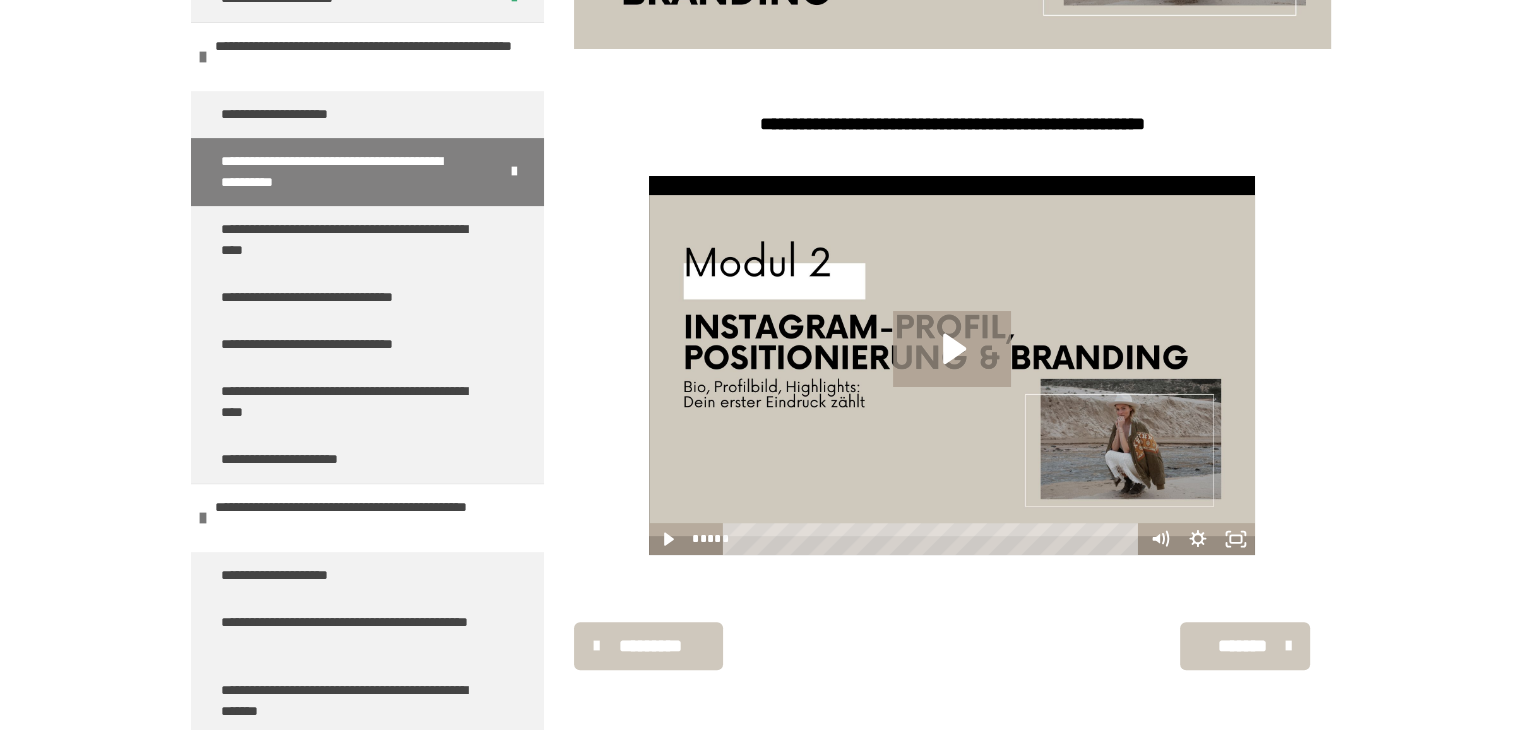 click on "*******" at bounding box center [1243, 646] 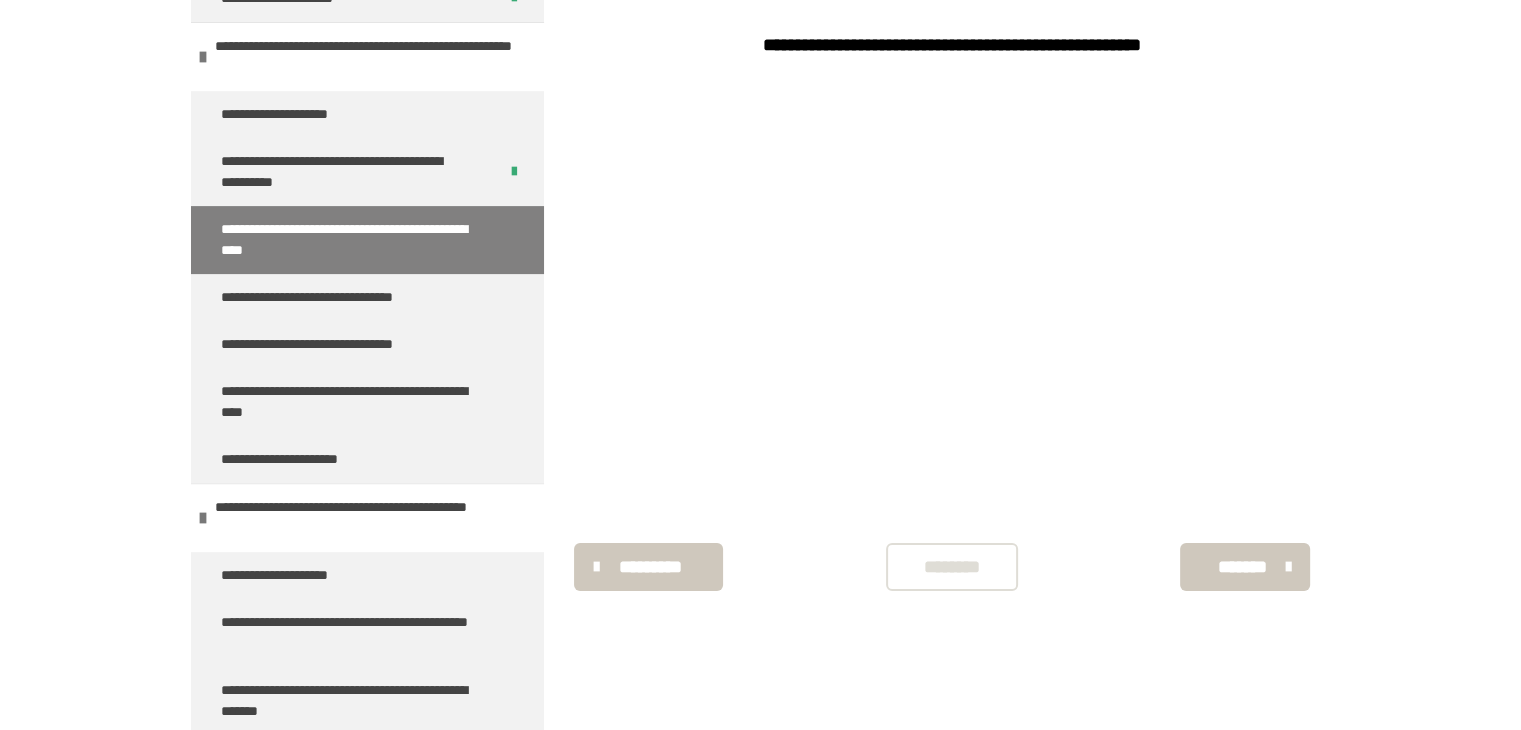 scroll, scrollTop: 513, scrollLeft: 0, axis: vertical 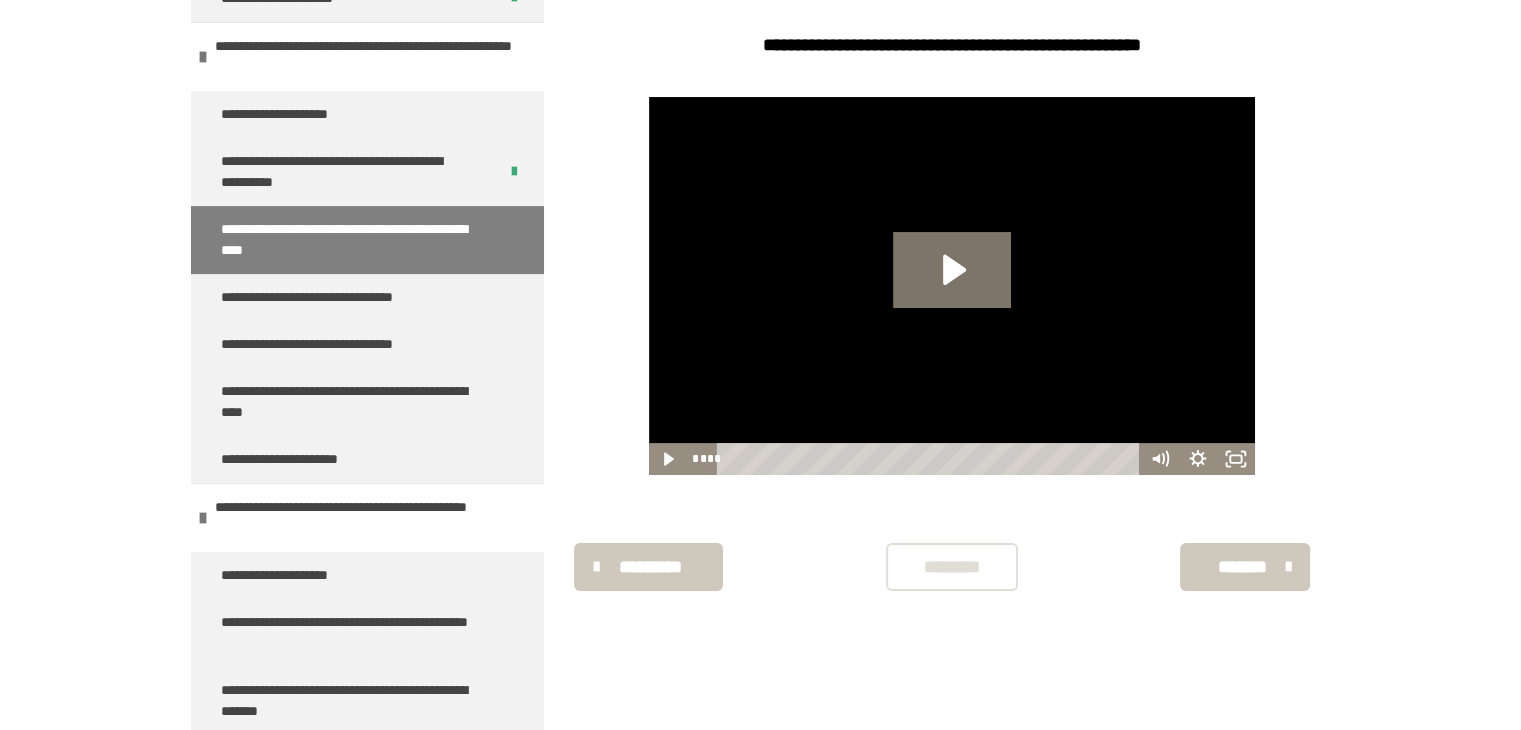 click on "********" at bounding box center (952, 567) 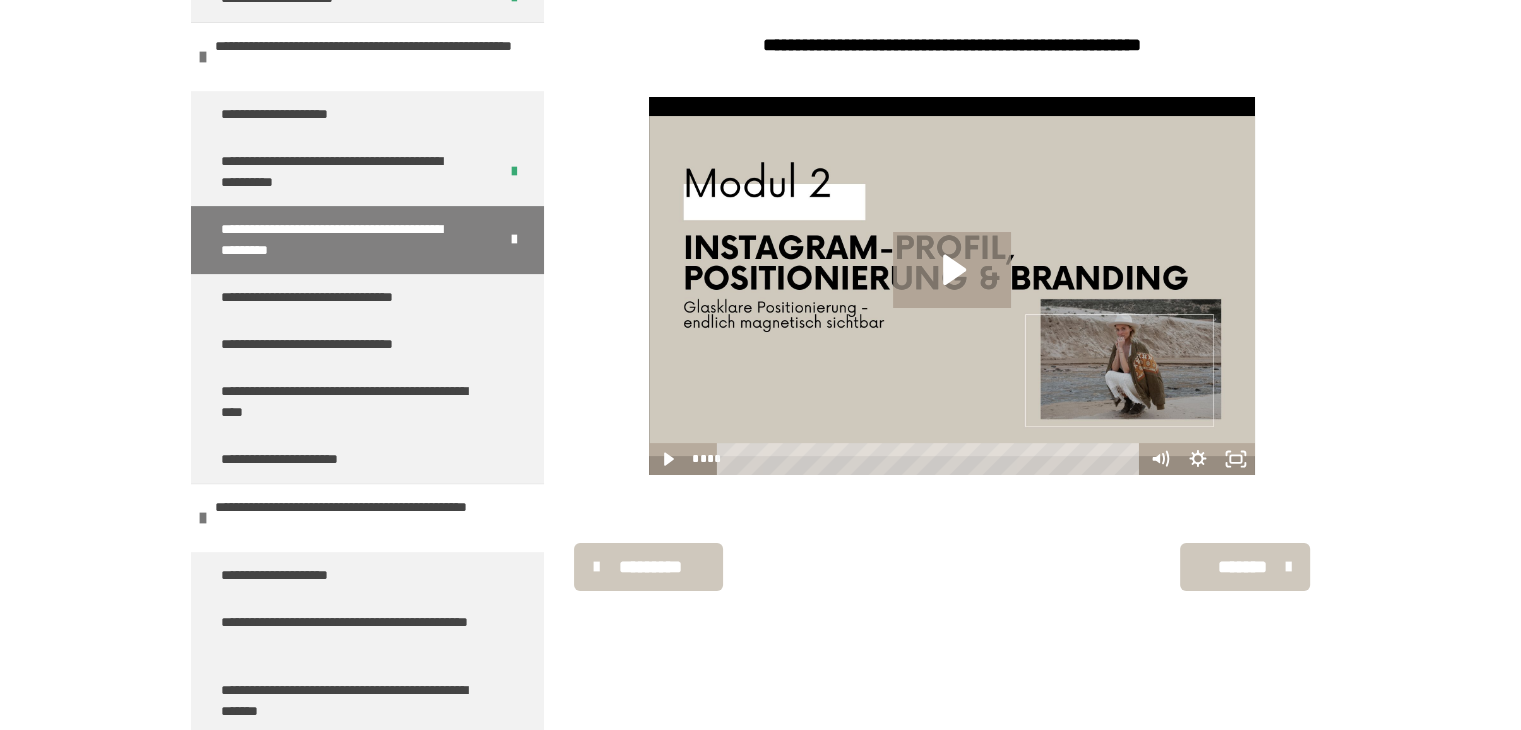 click on "*******" at bounding box center (1243, 567) 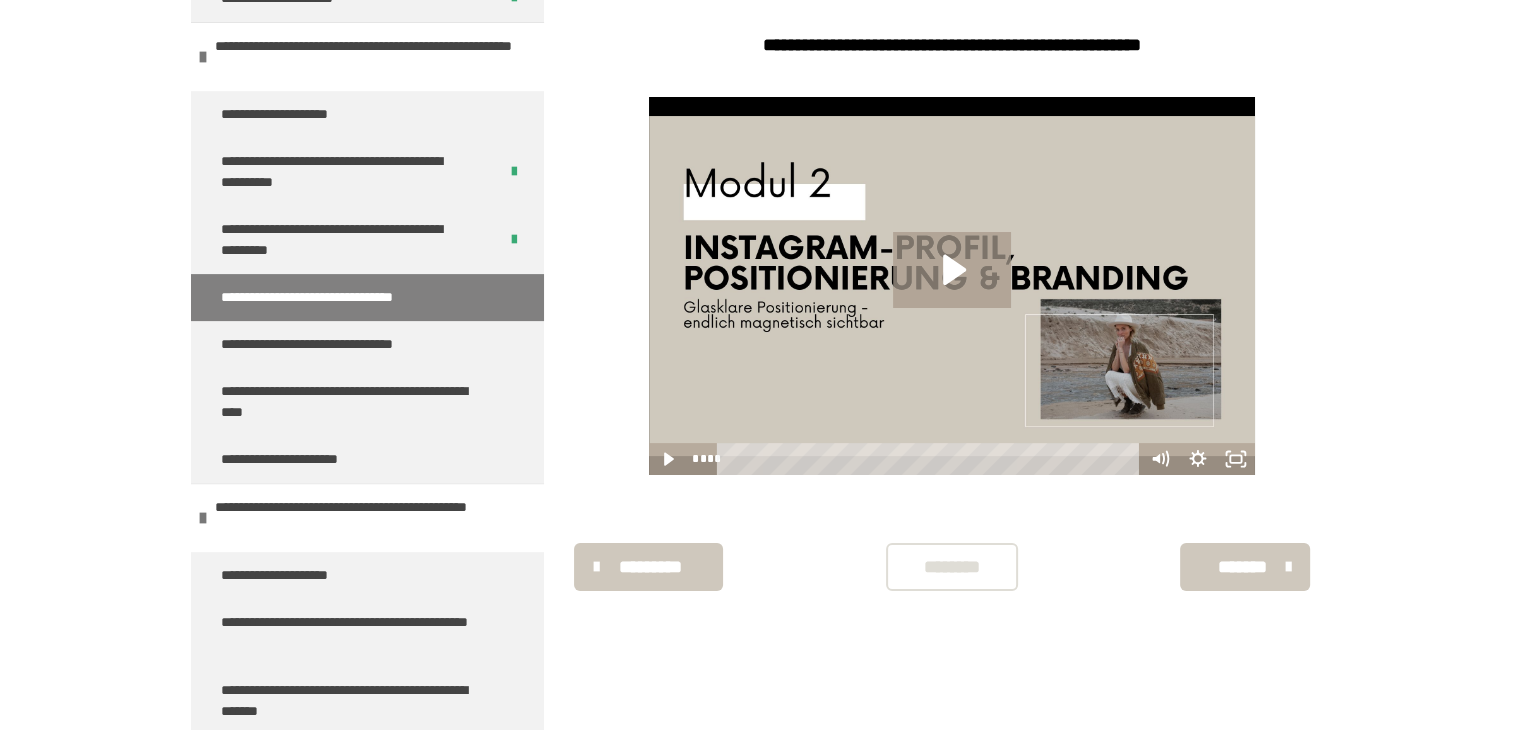 scroll, scrollTop: 340, scrollLeft: 0, axis: vertical 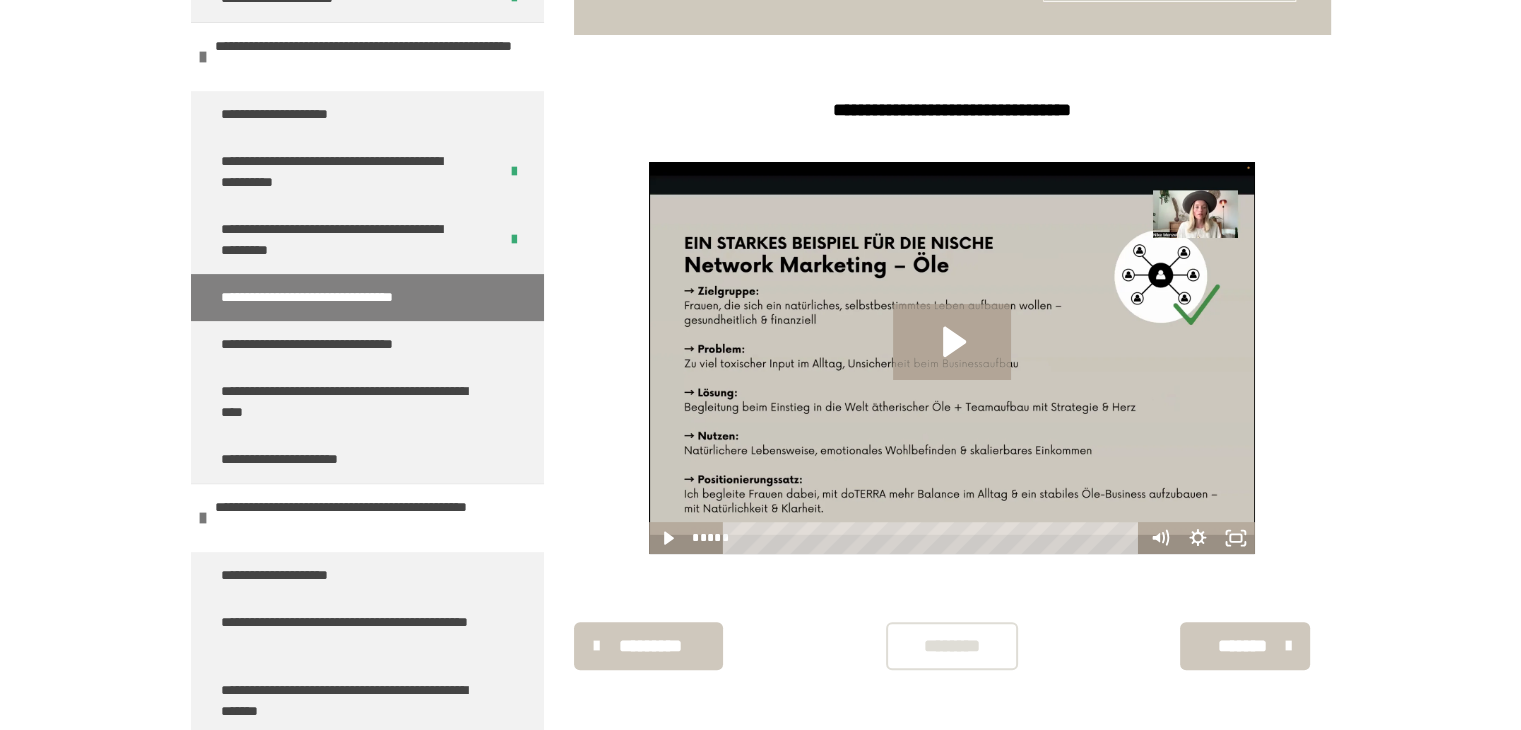 click on "********" at bounding box center (952, 646) 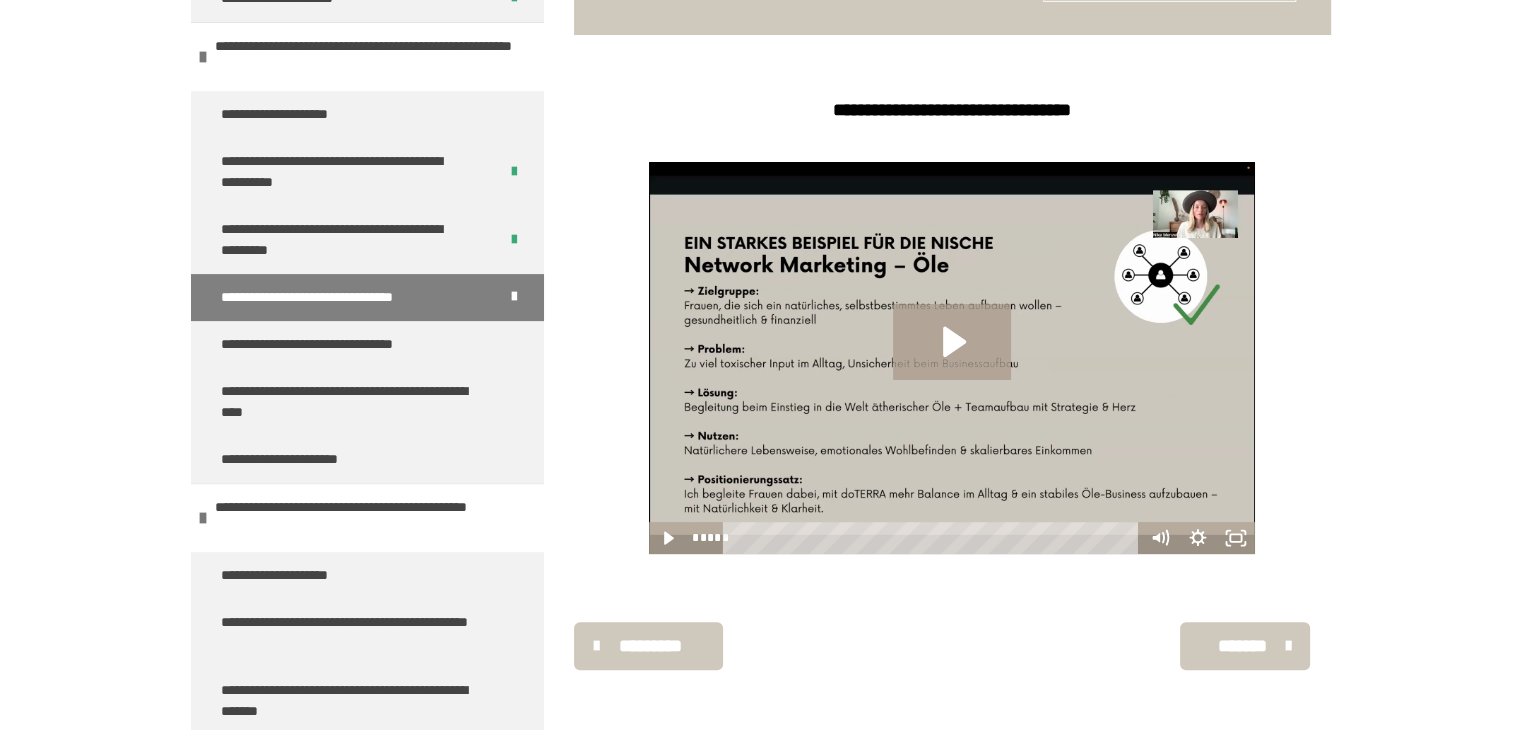 click on "*******" at bounding box center (1243, 646) 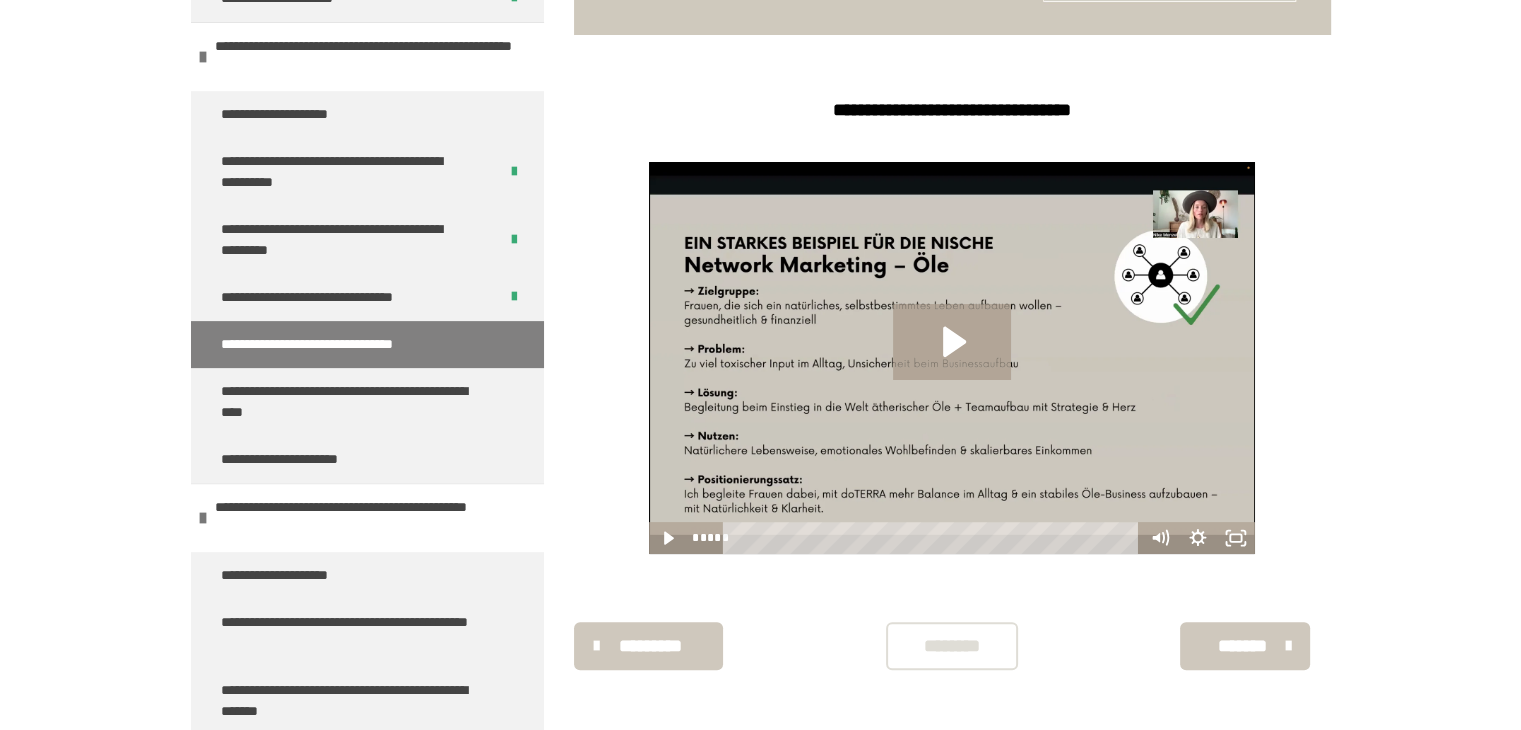 scroll, scrollTop: 412, scrollLeft: 0, axis: vertical 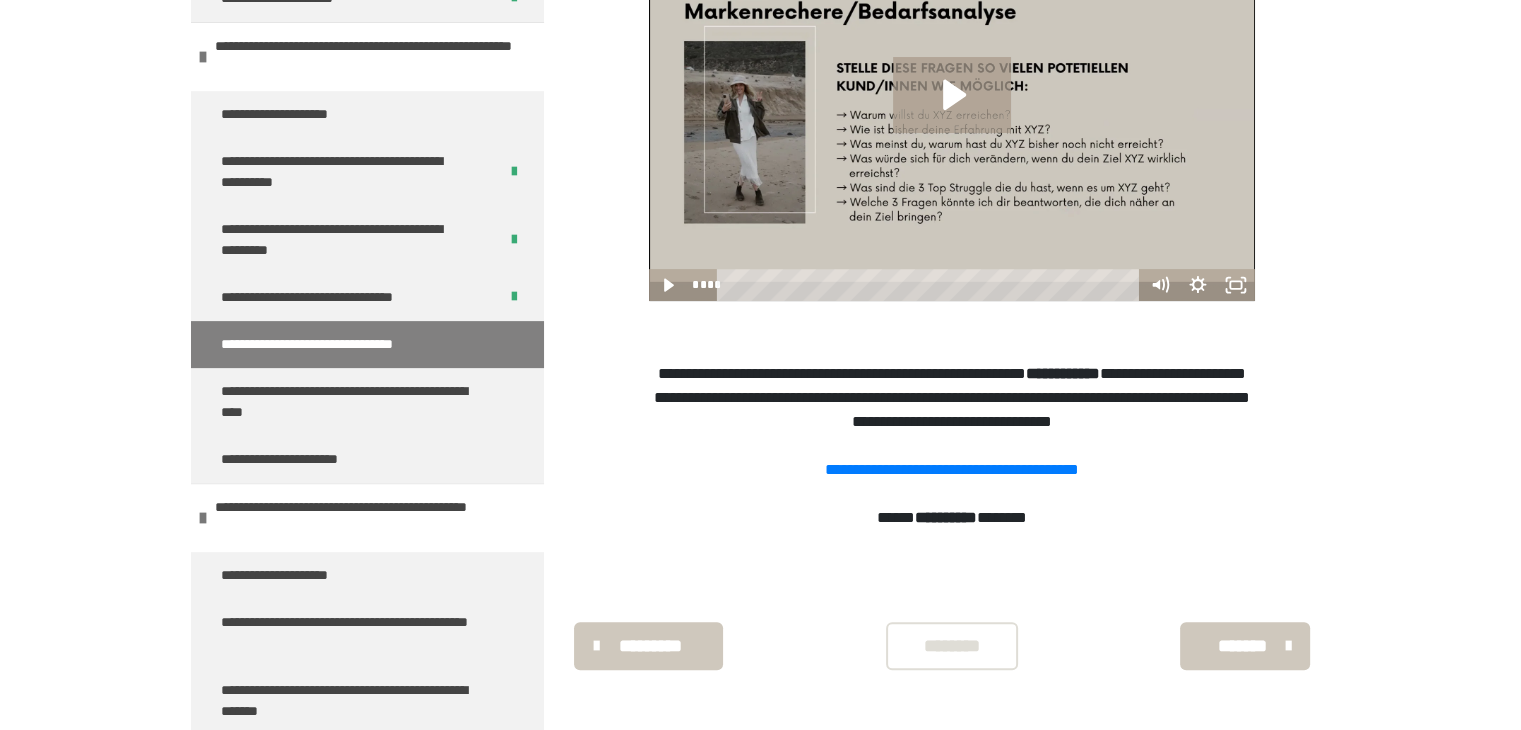 click on "********" at bounding box center [952, 646] 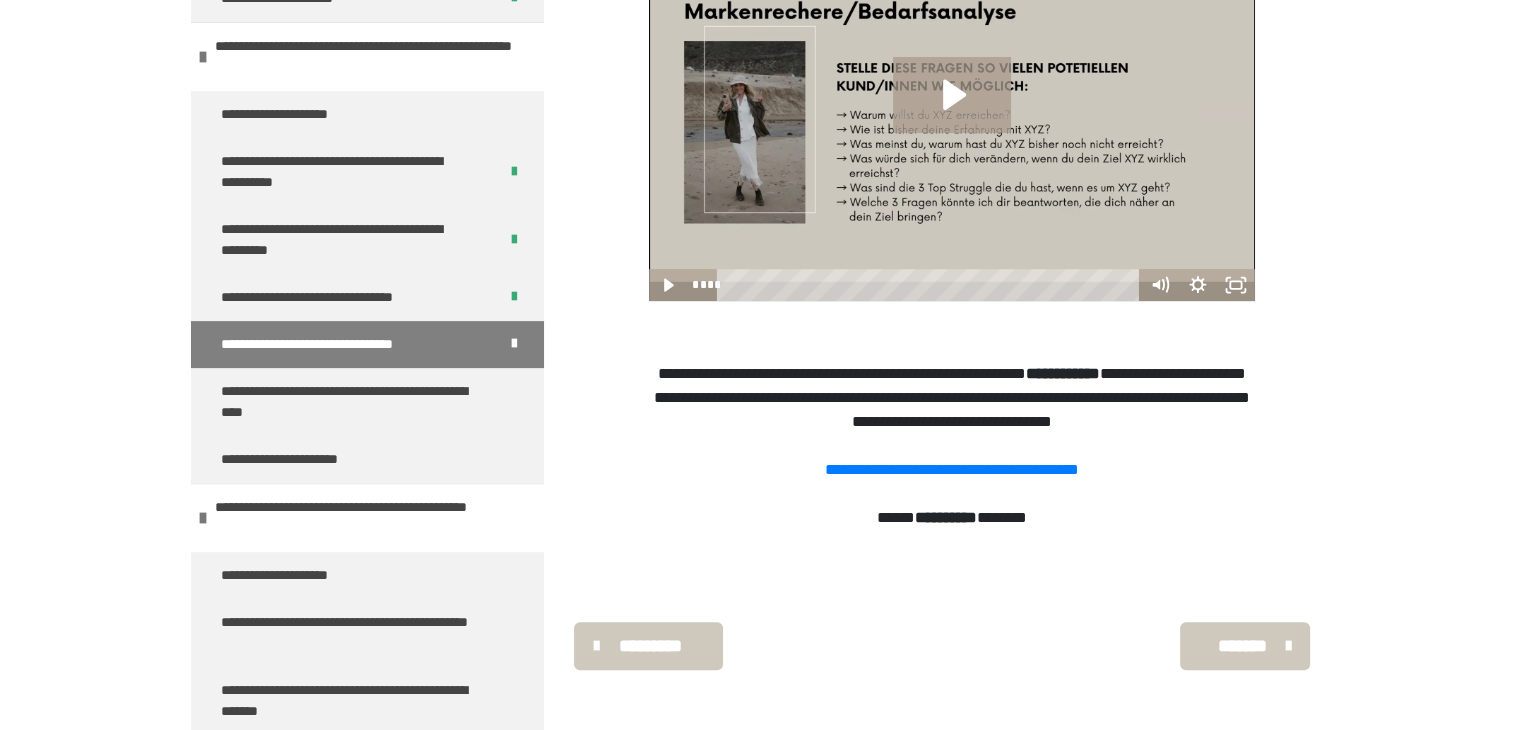 click at bounding box center (514, 344) 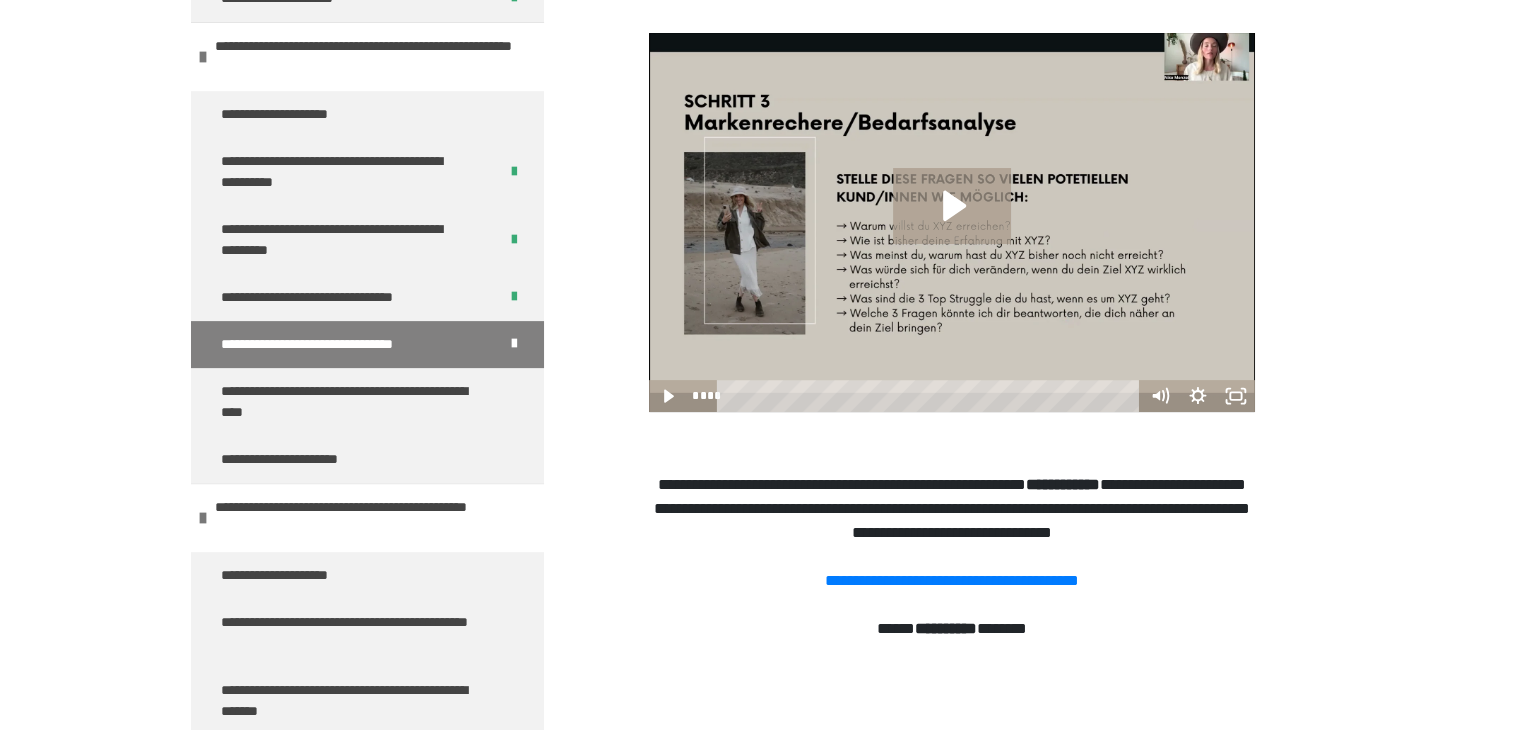 scroll, scrollTop: 768, scrollLeft: 0, axis: vertical 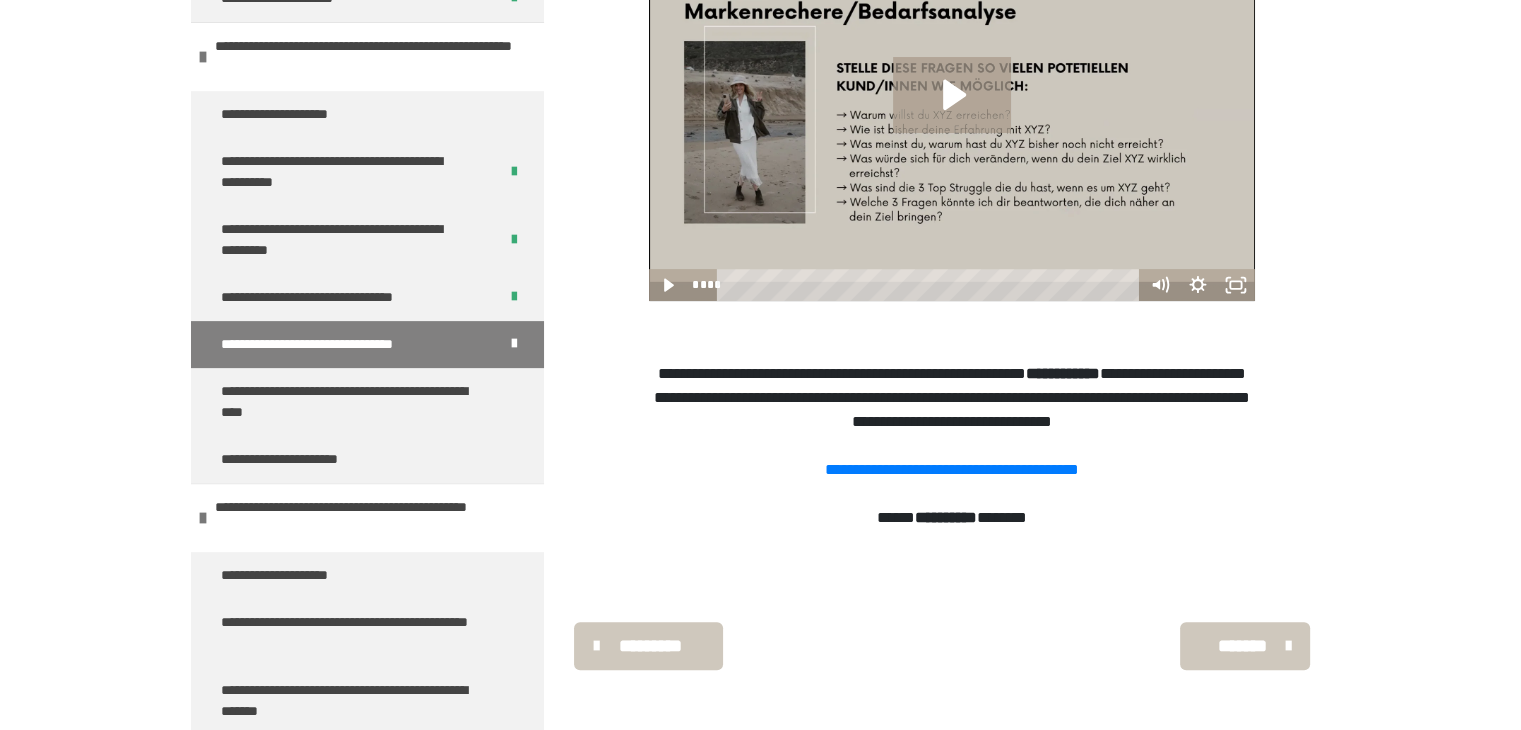 click on "**********" at bounding box center (335, 344) 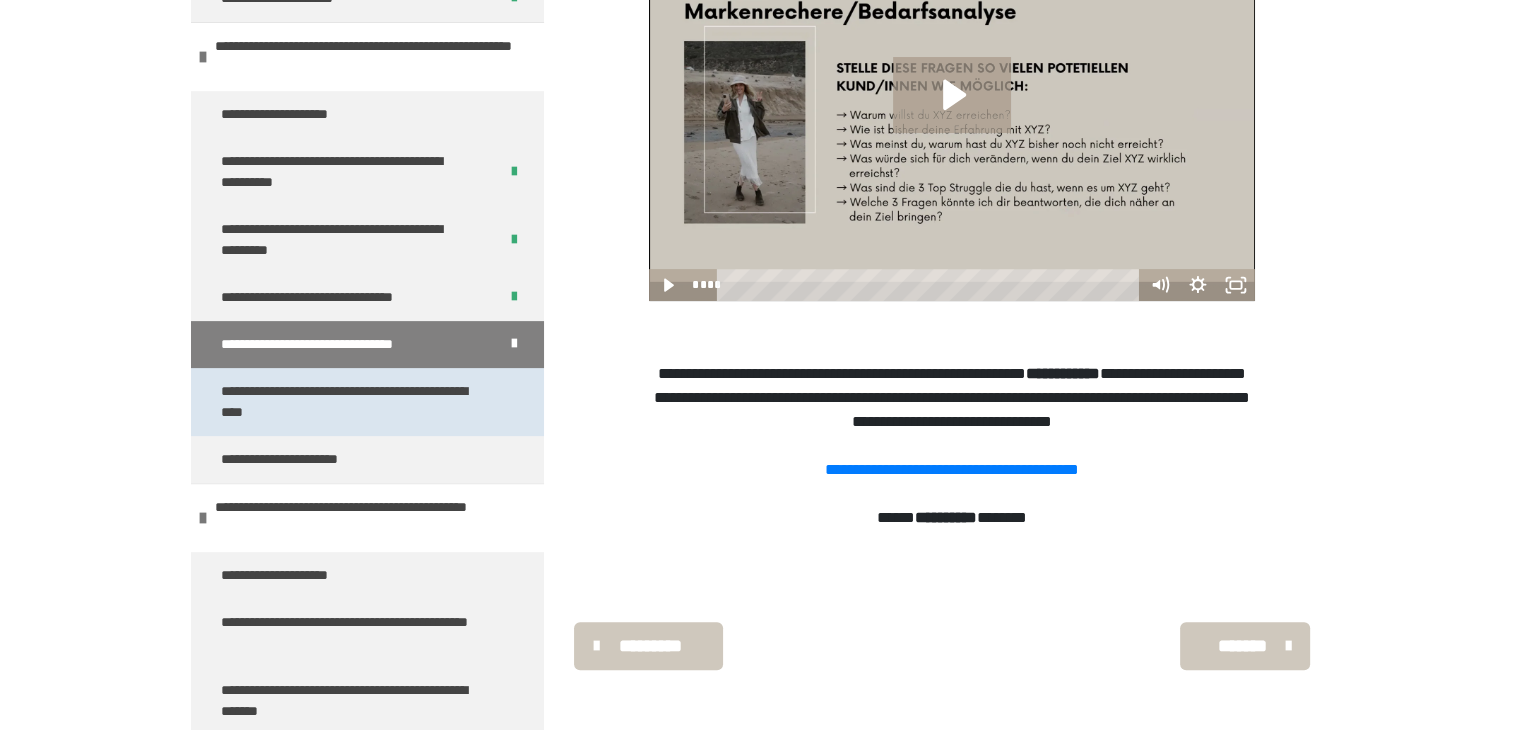 scroll, scrollTop: 270, scrollLeft: 0, axis: vertical 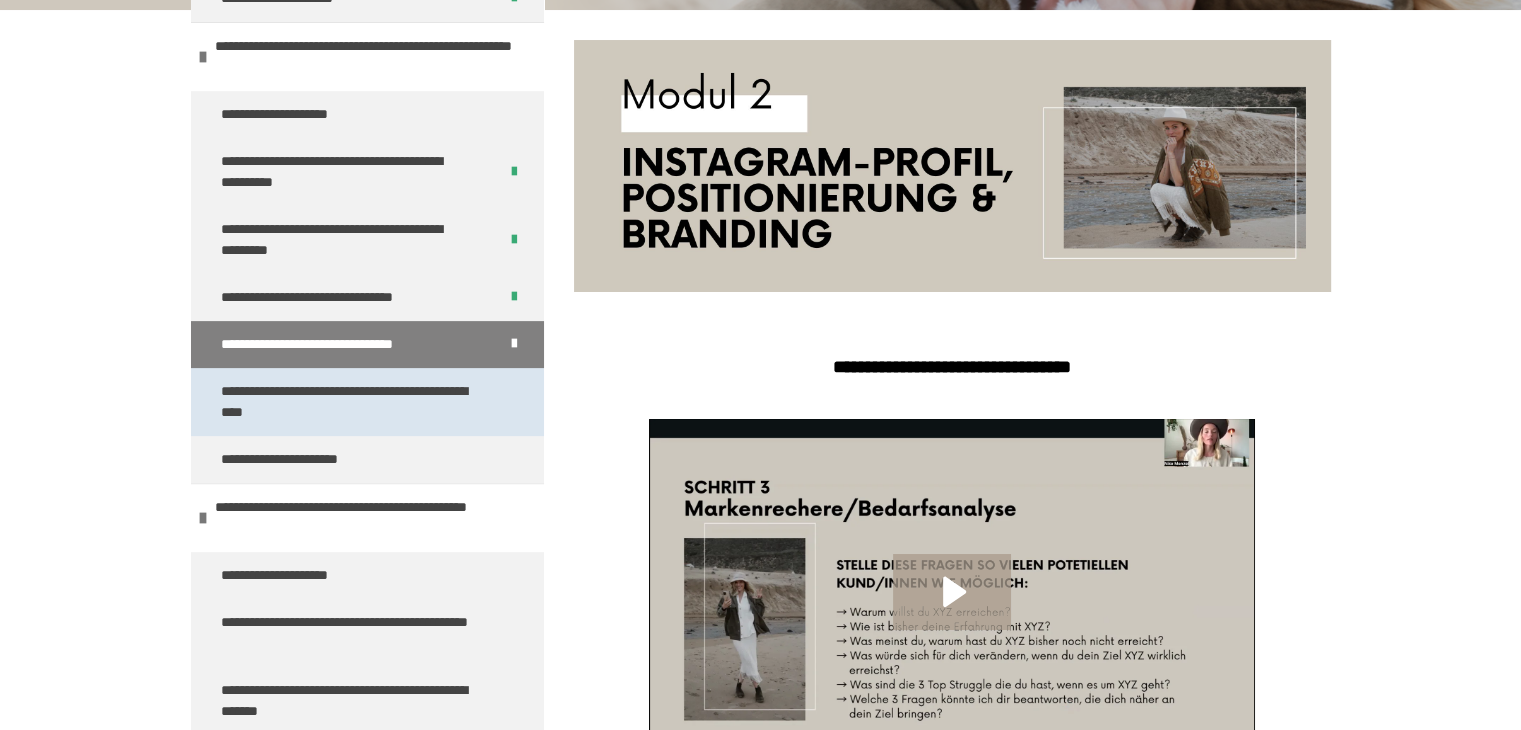 click on "**********" at bounding box center (352, 402) 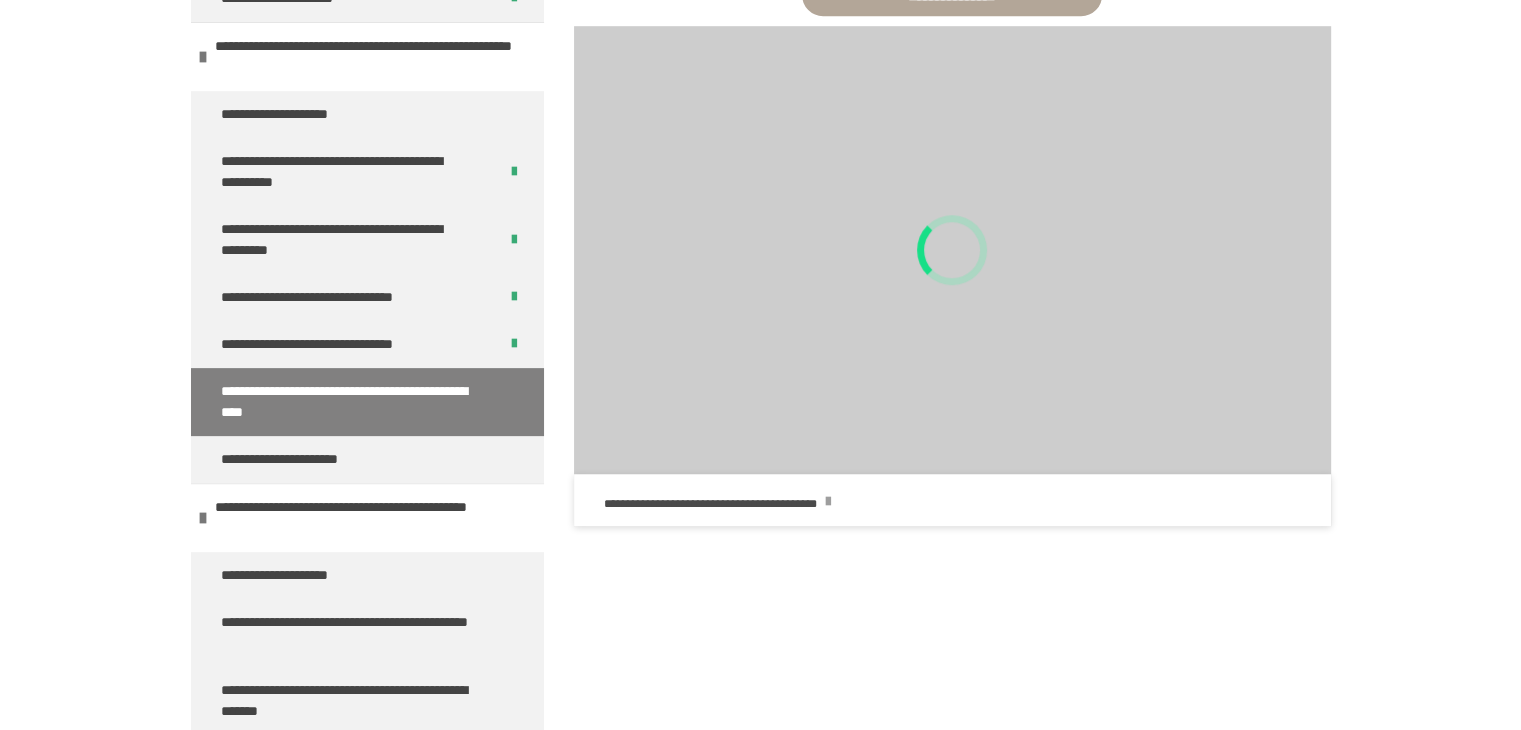 scroll, scrollTop: 1388, scrollLeft: 0, axis: vertical 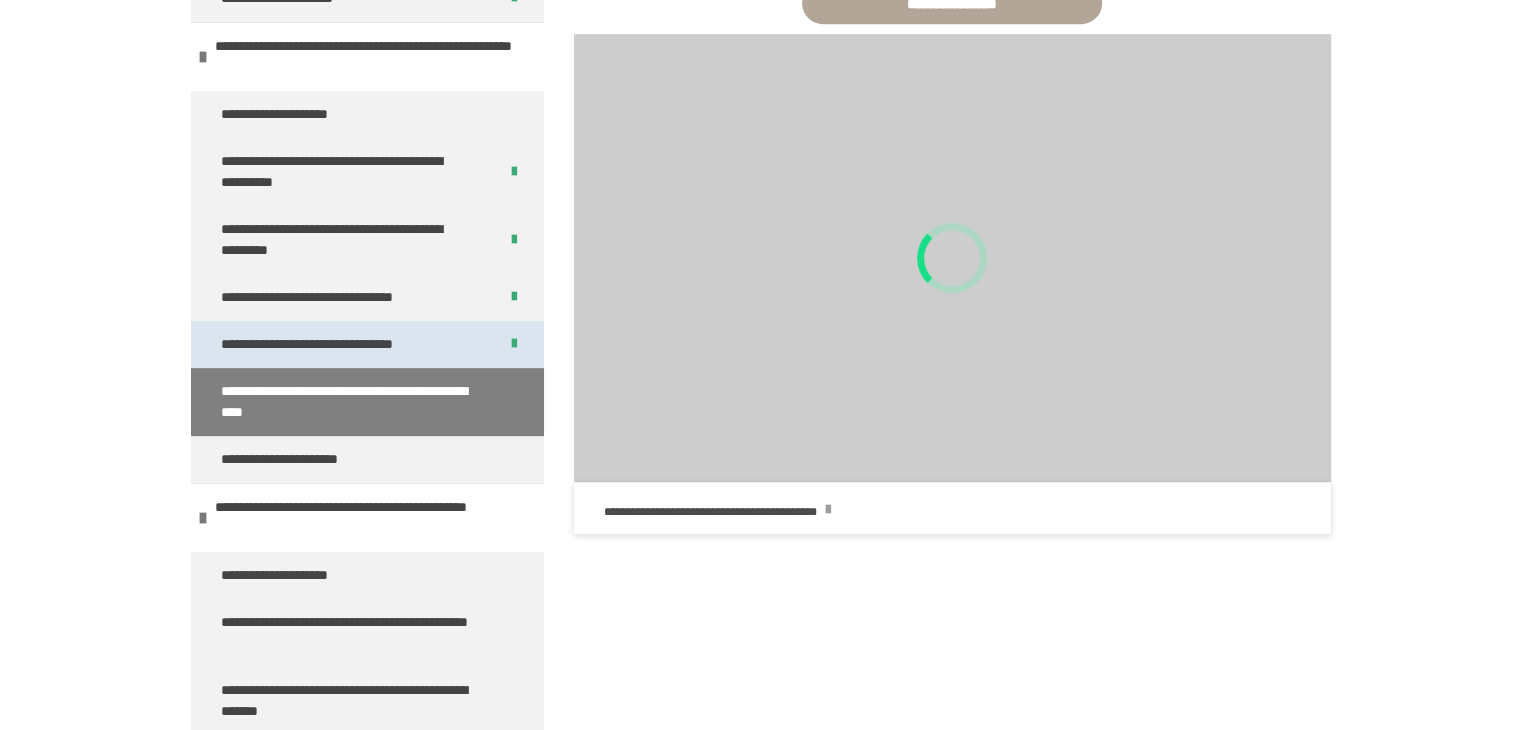 click on "**********" at bounding box center (335, 344) 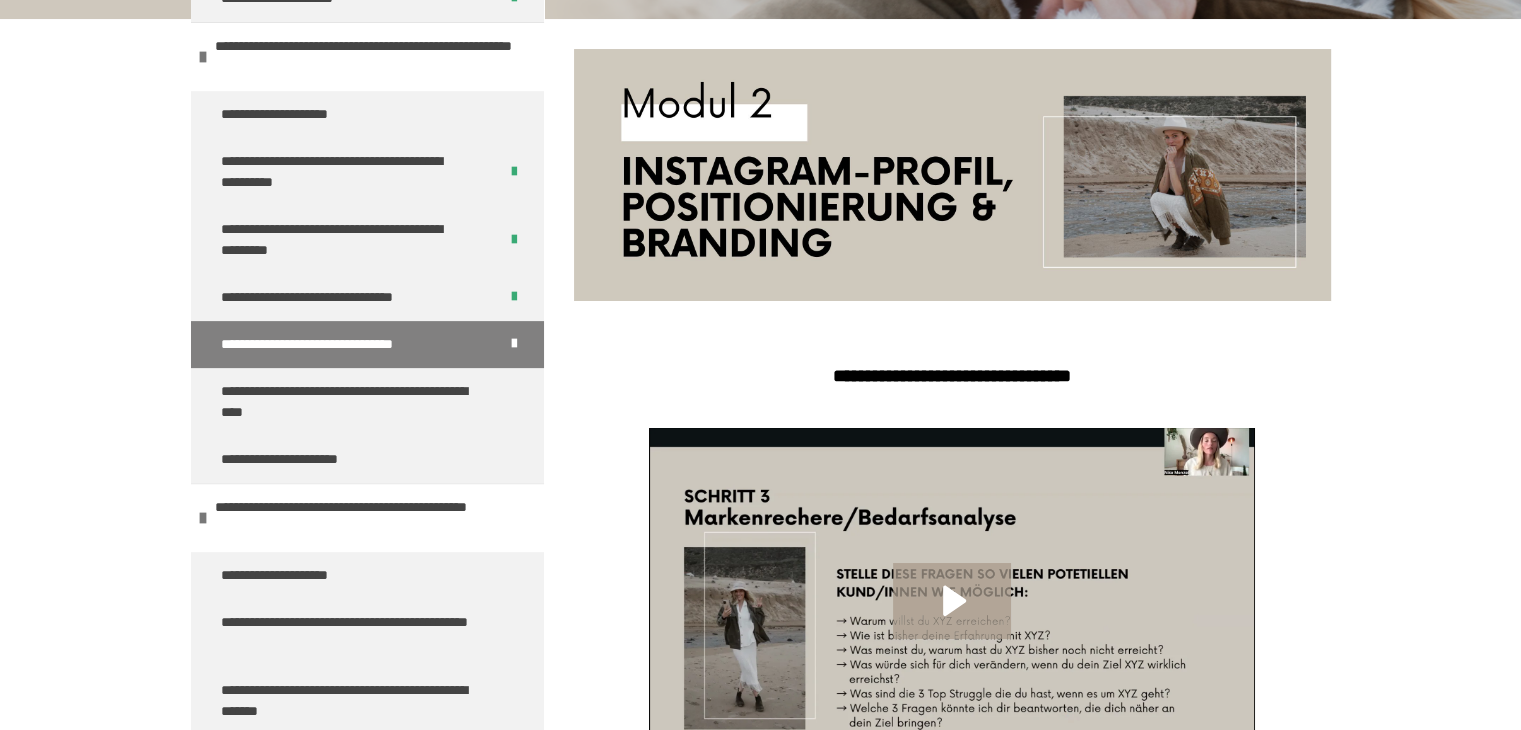scroll, scrollTop: 0, scrollLeft: 0, axis: both 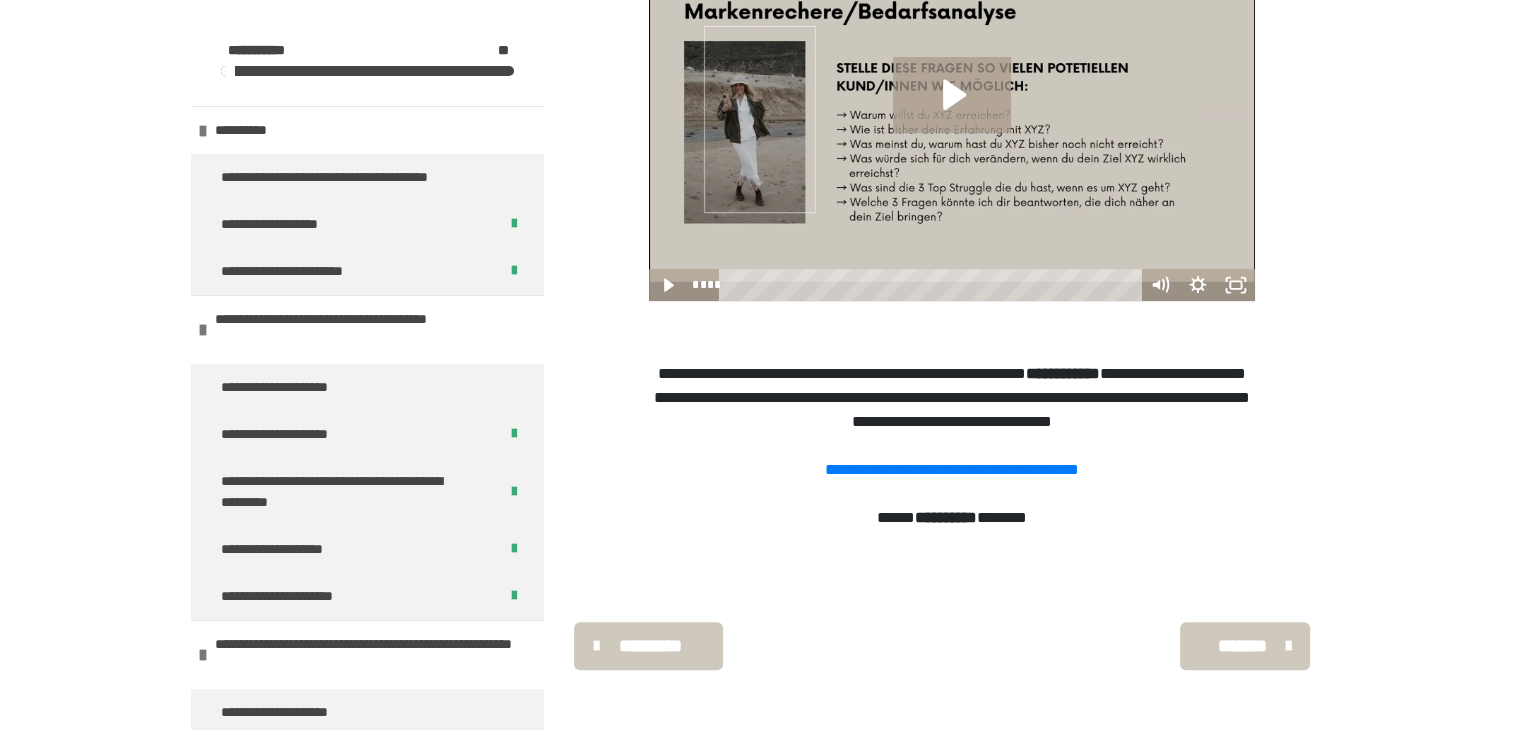 click on "********* ******** *******" at bounding box center [952, 646] 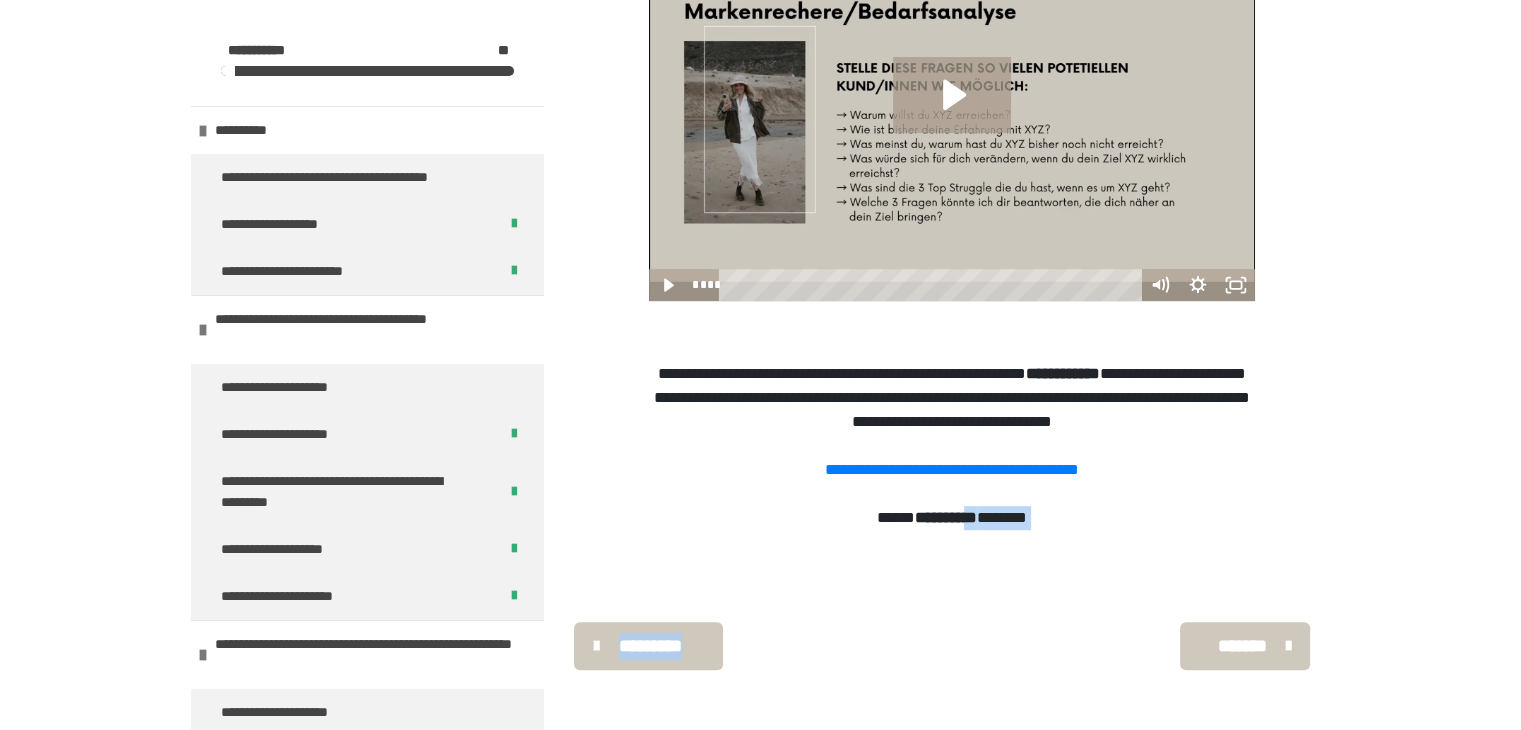 drag, startPoint x: 916, startPoint y: 677, endPoint x: 980, endPoint y: 578, distance: 117.88554 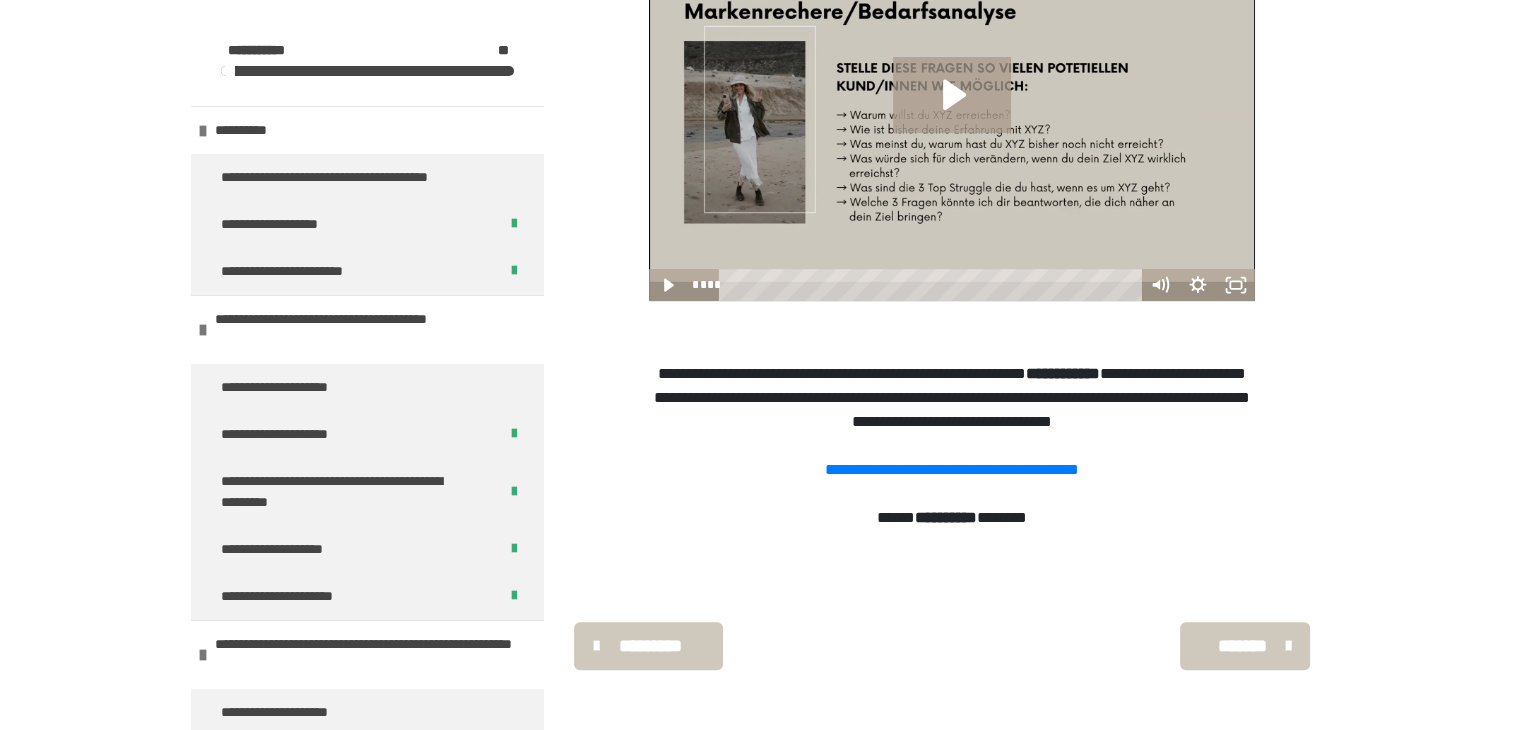 click on "********* ******** *******" at bounding box center [952, 646] 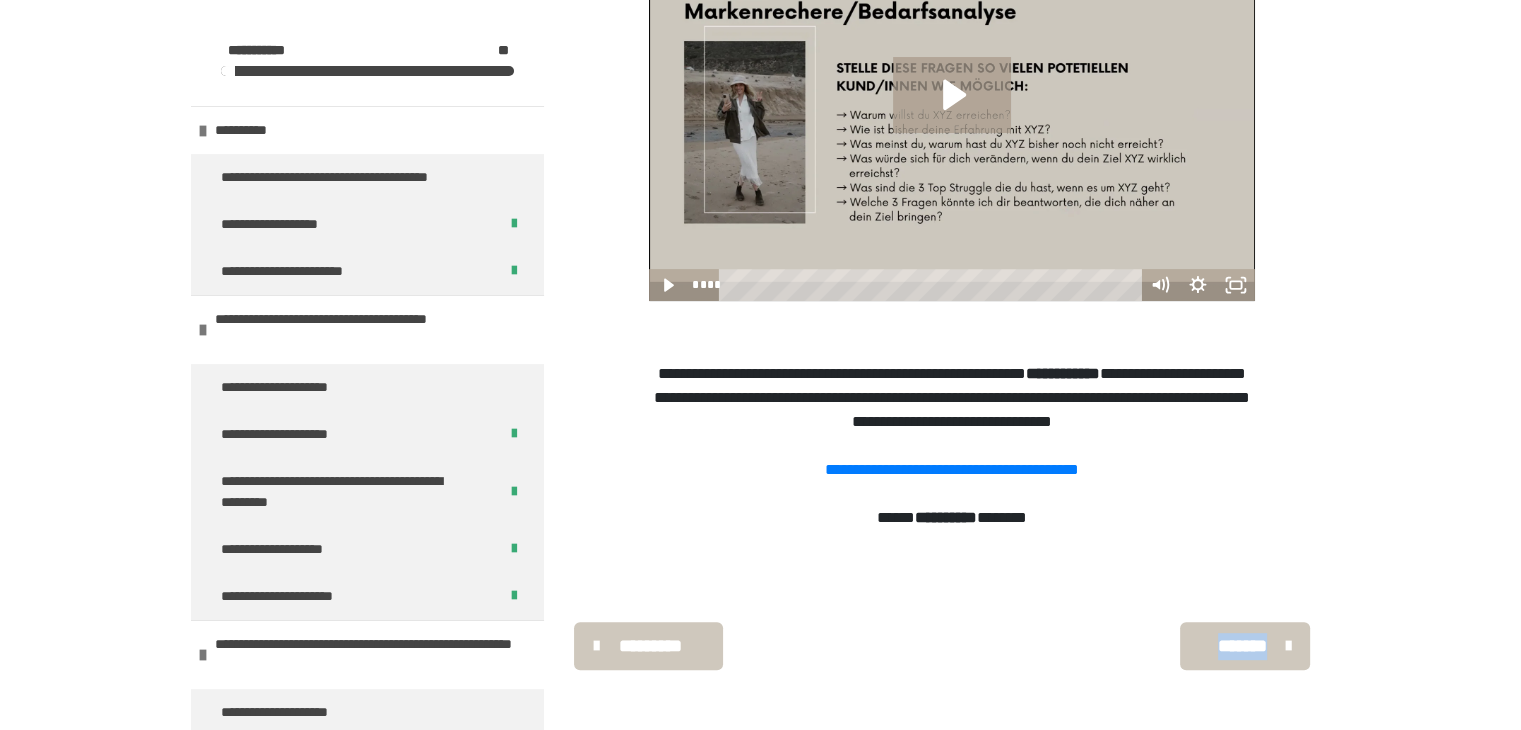 click on "********* ******** *******" at bounding box center (952, 646) 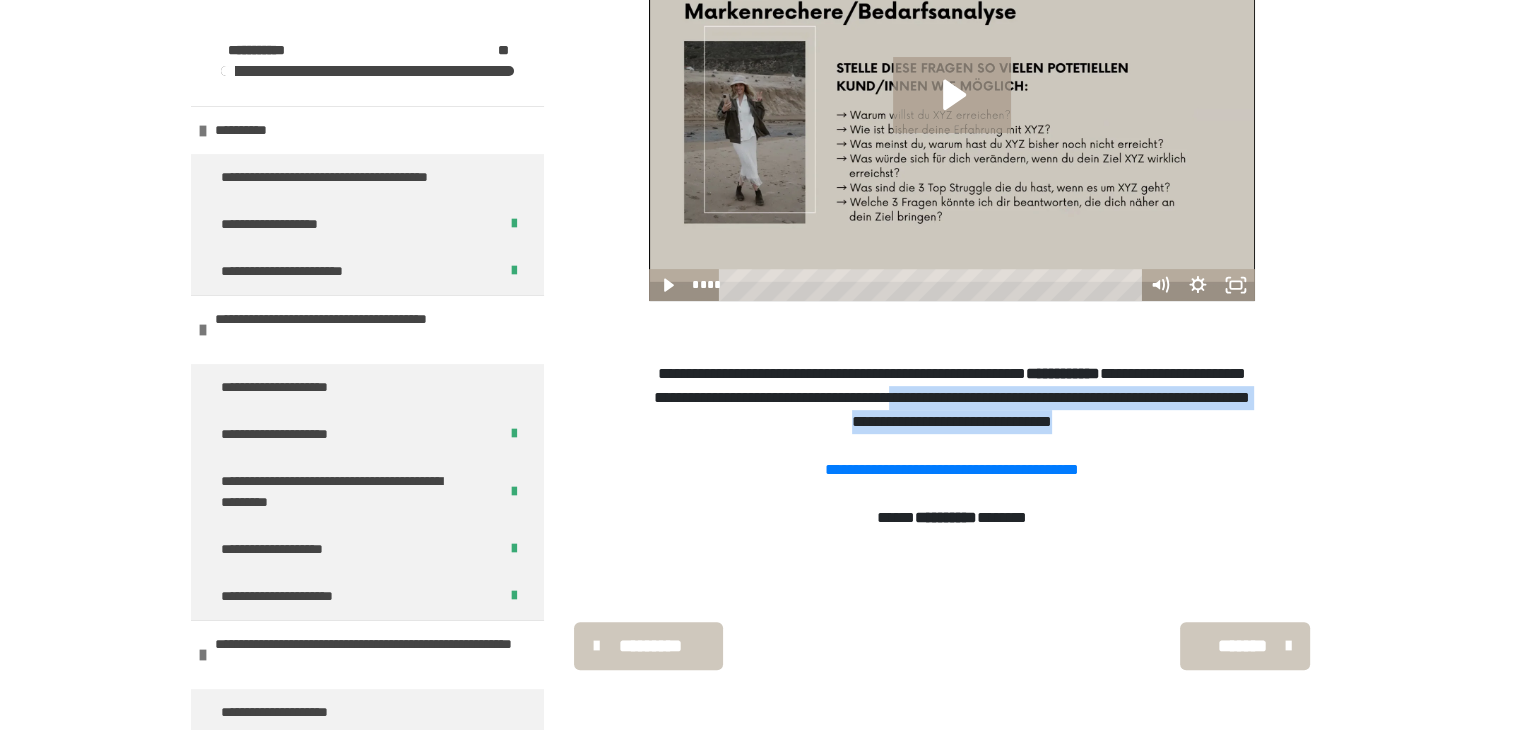 drag, startPoint x: 1520, startPoint y: 407, endPoint x: 1535, endPoint y: 457, distance: 52.201534 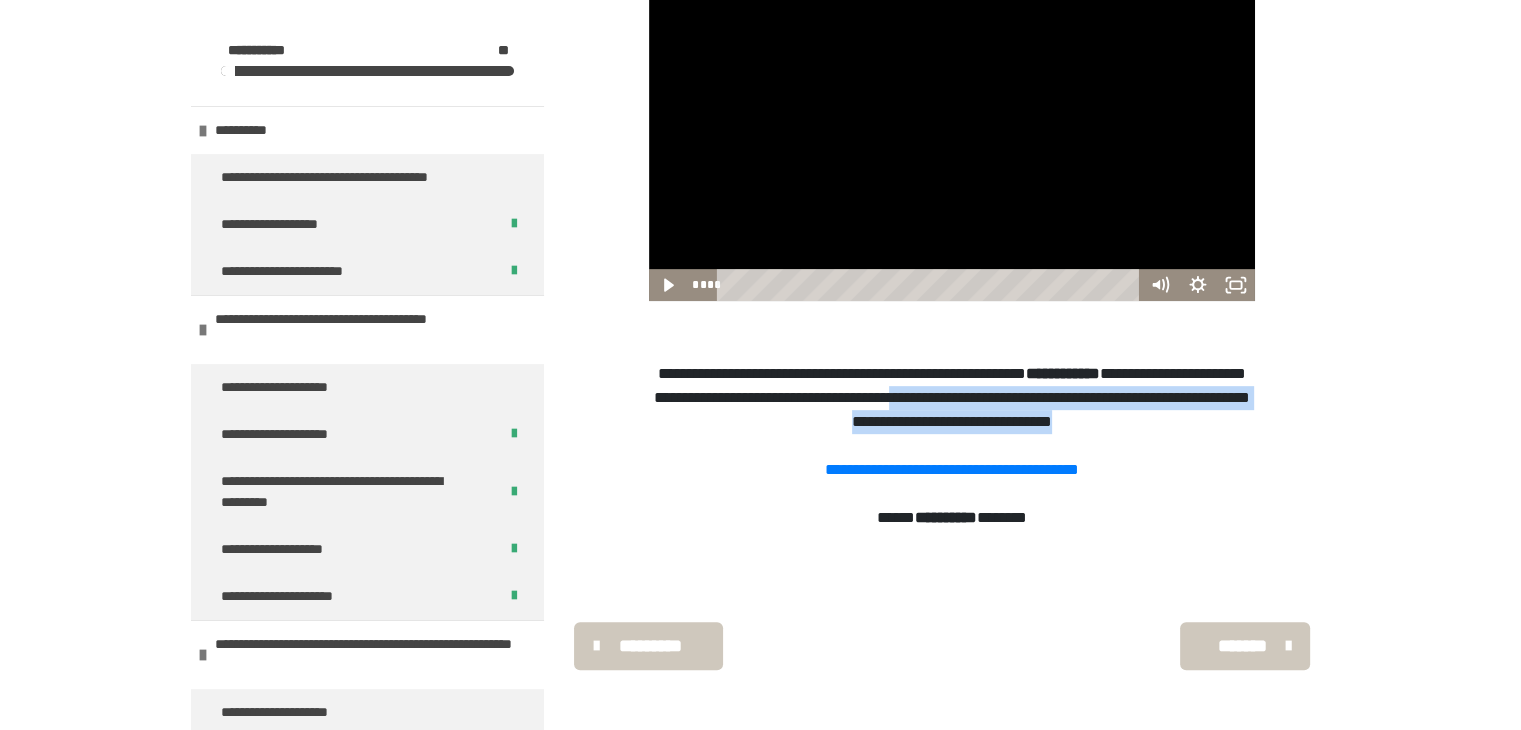 drag, startPoint x: 729, startPoint y: 282, endPoint x: 1062, endPoint y: 318, distance: 334.9403 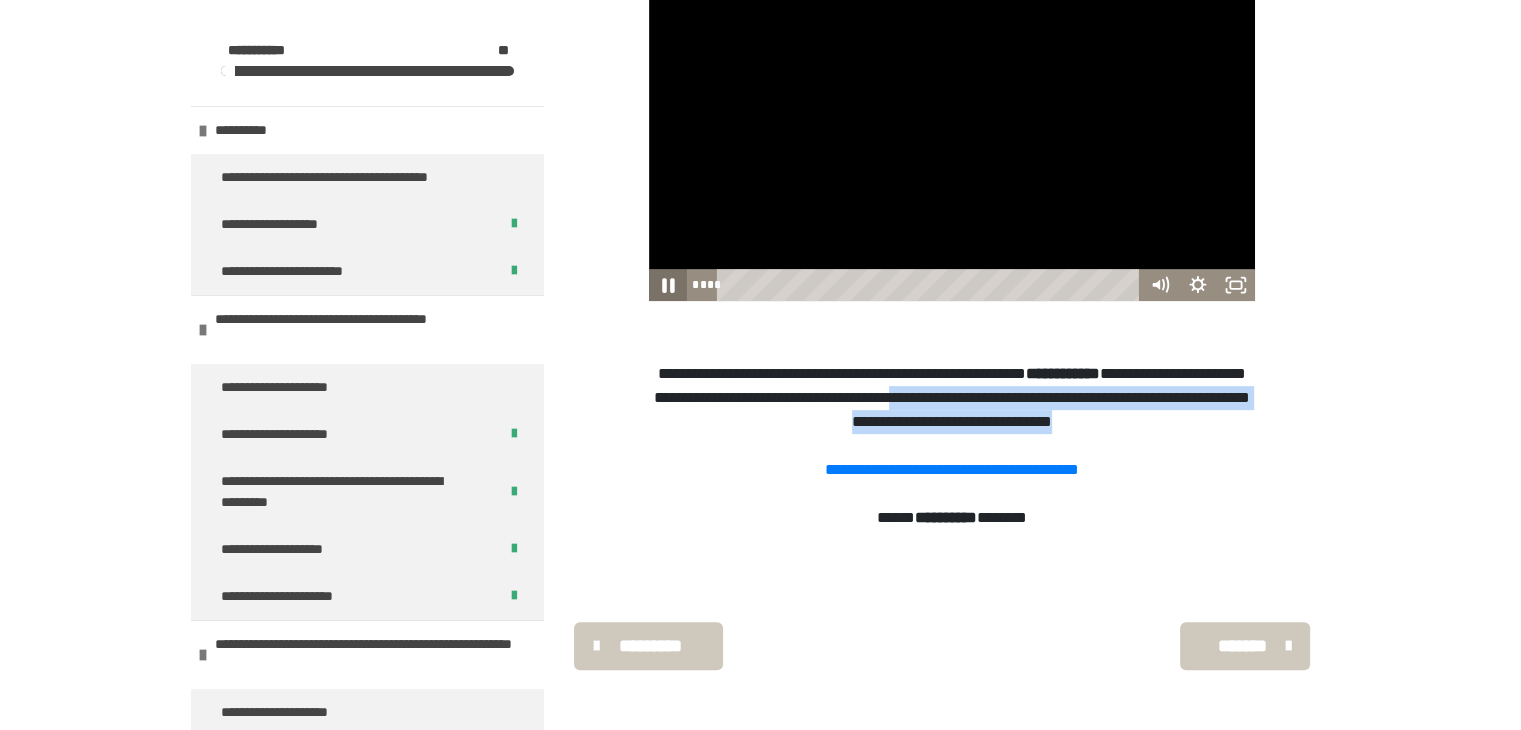 click 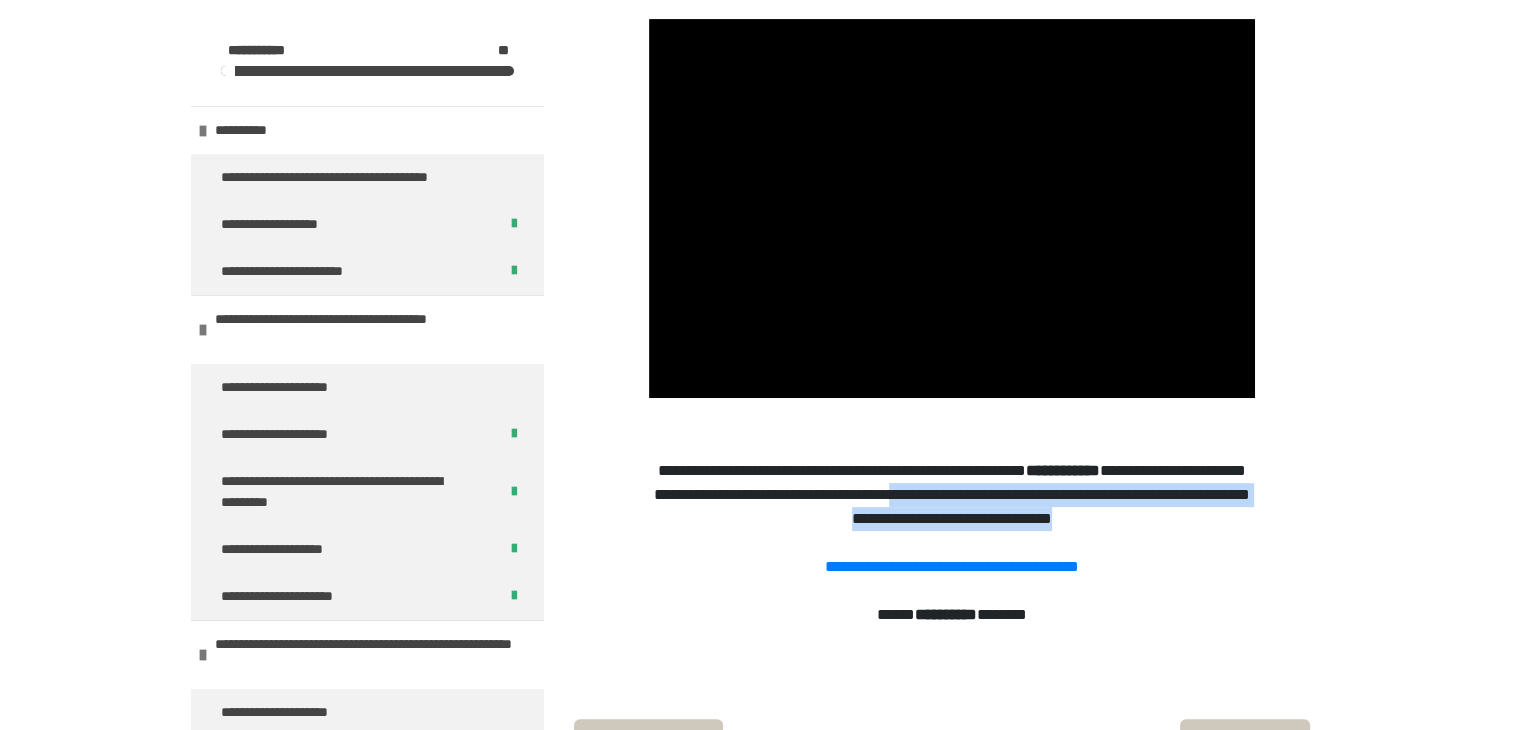 scroll, scrollTop: 768, scrollLeft: 0, axis: vertical 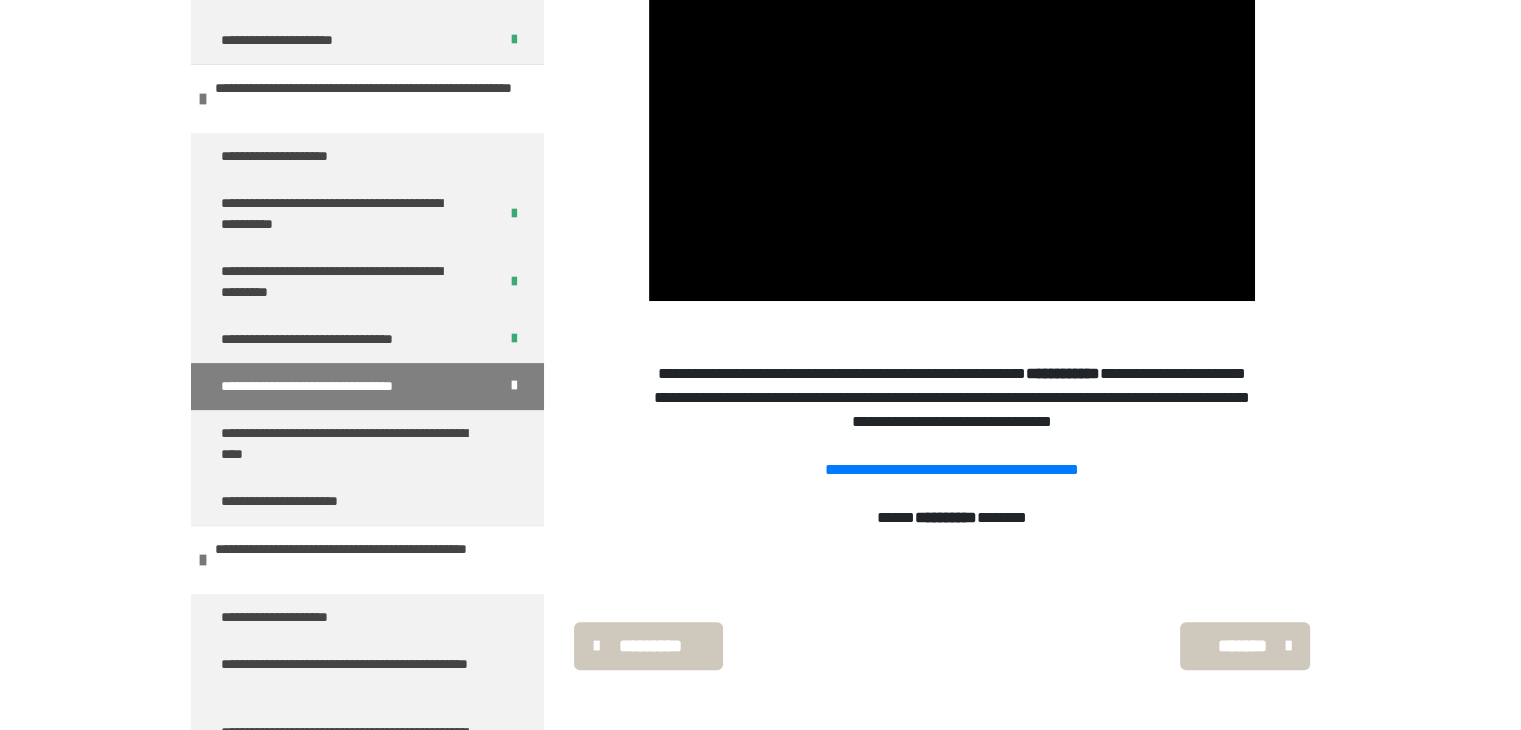 drag, startPoint x: 490, startPoint y: 385, endPoint x: 683, endPoint y: 494, distance: 221.65288 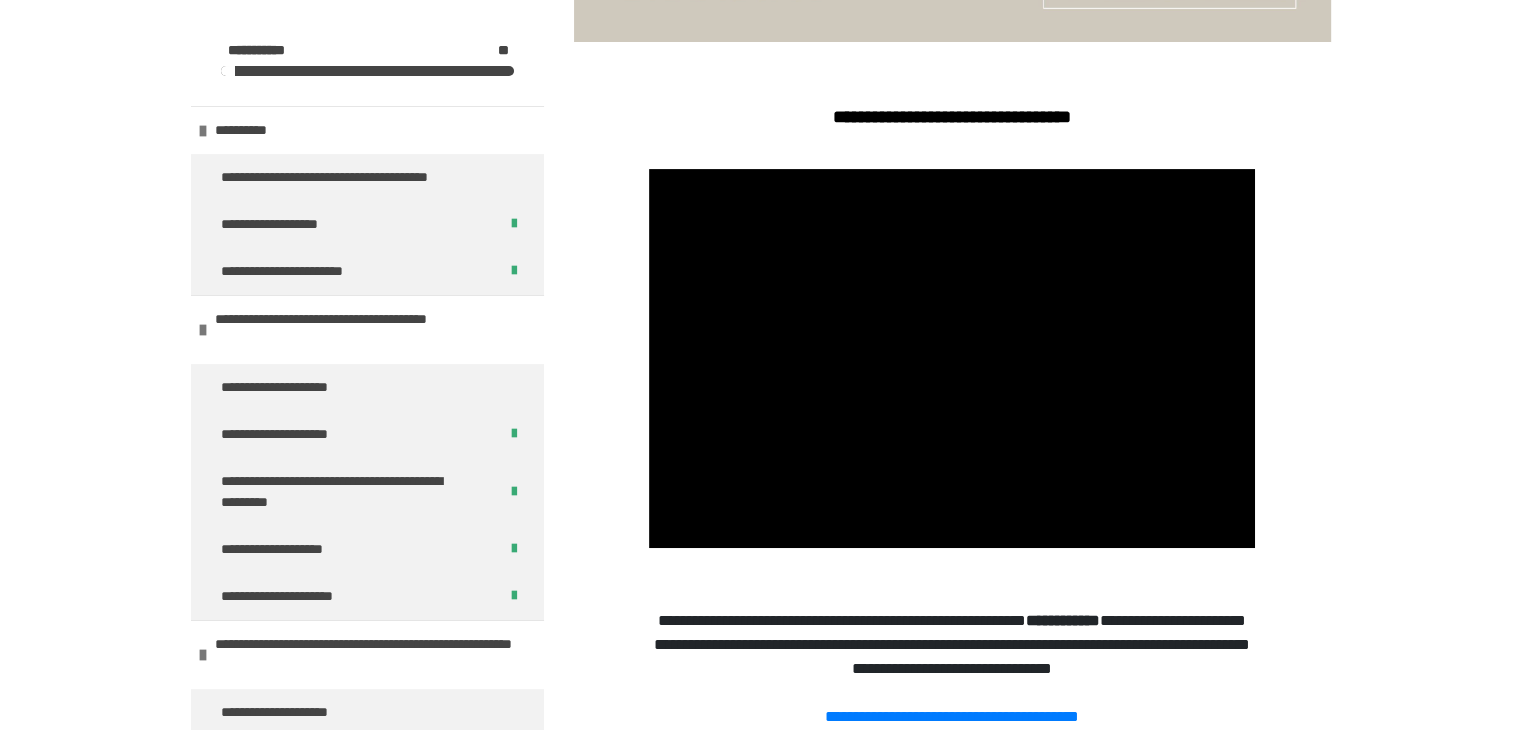 scroll, scrollTop: 768, scrollLeft: 0, axis: vertical 